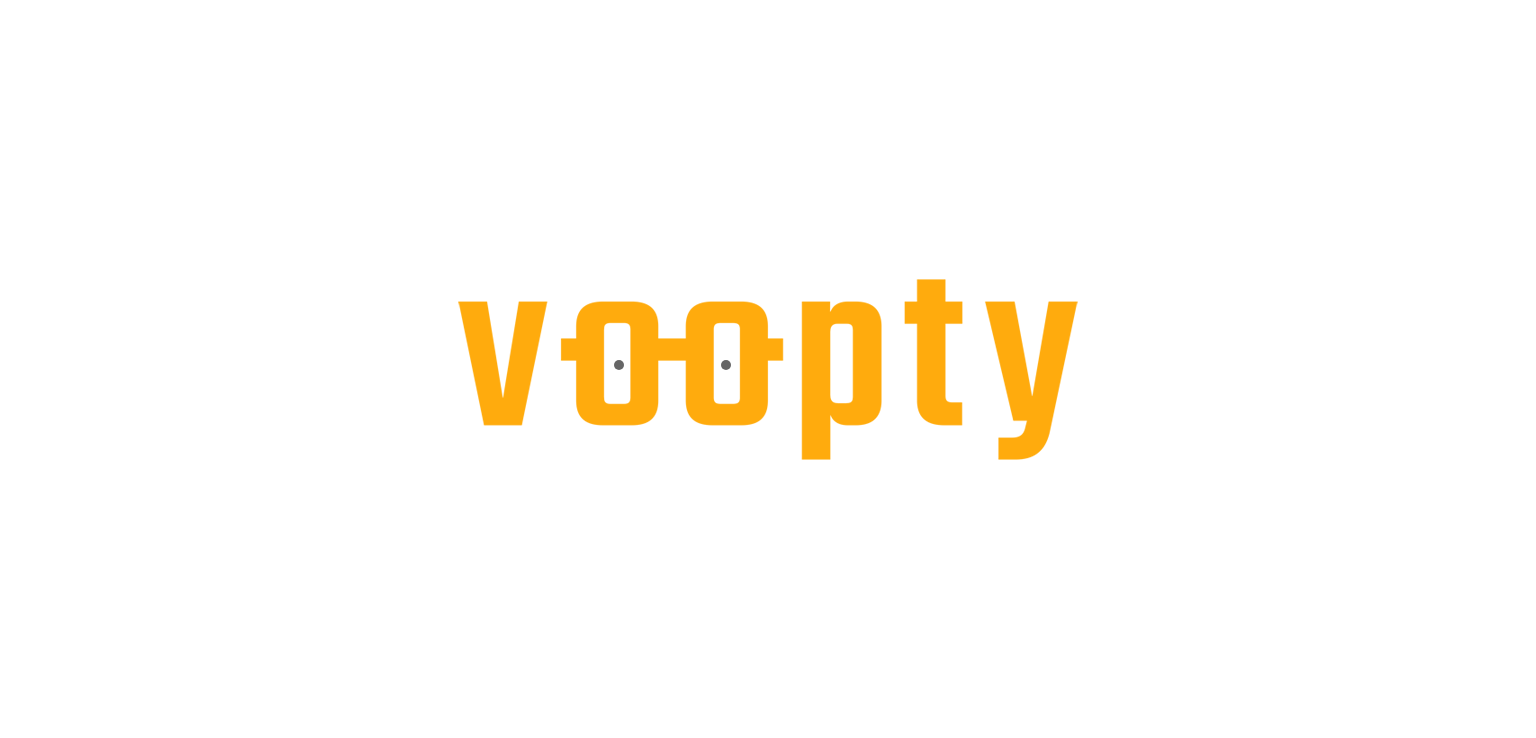 scroll, scrollTop: 0, scrollLeft: 0, axis: both 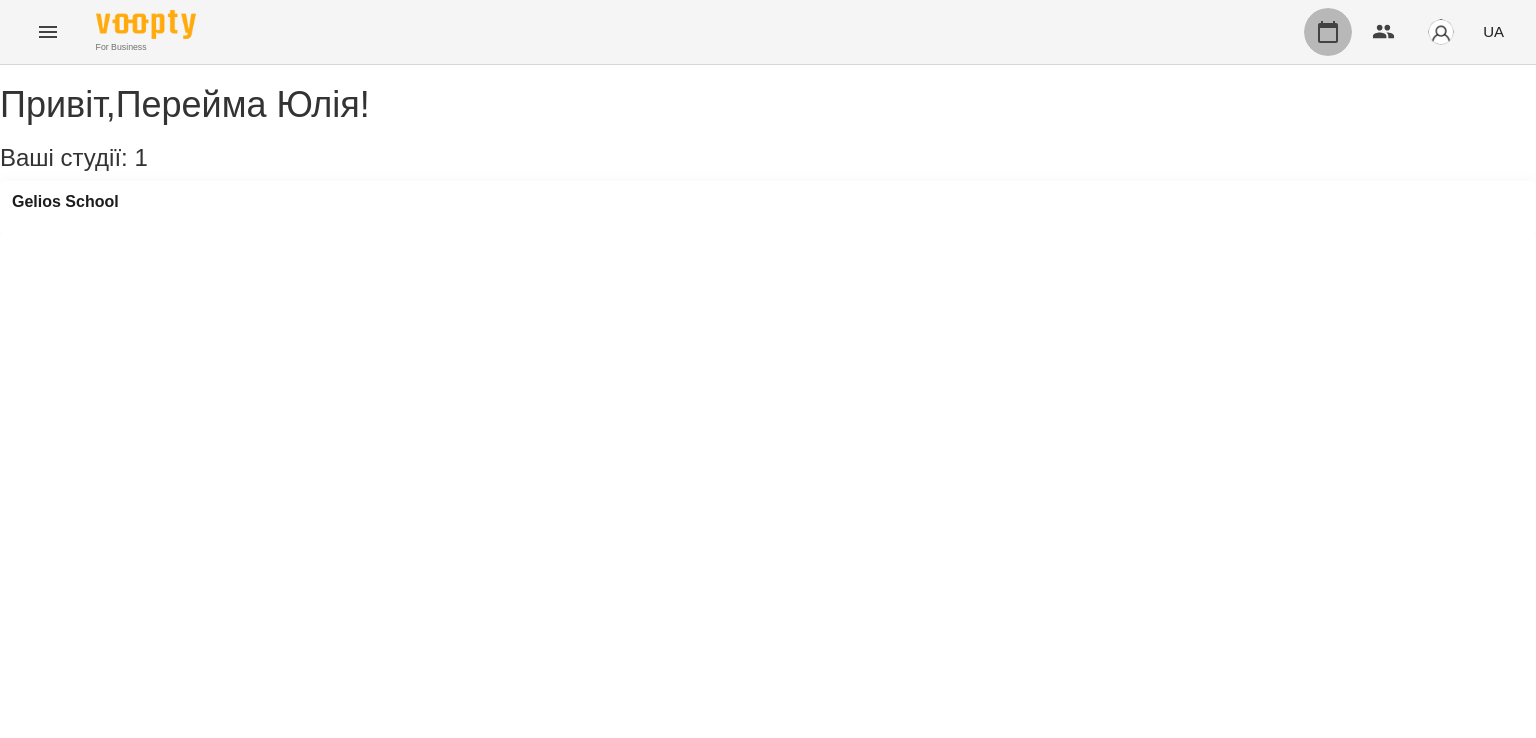 click 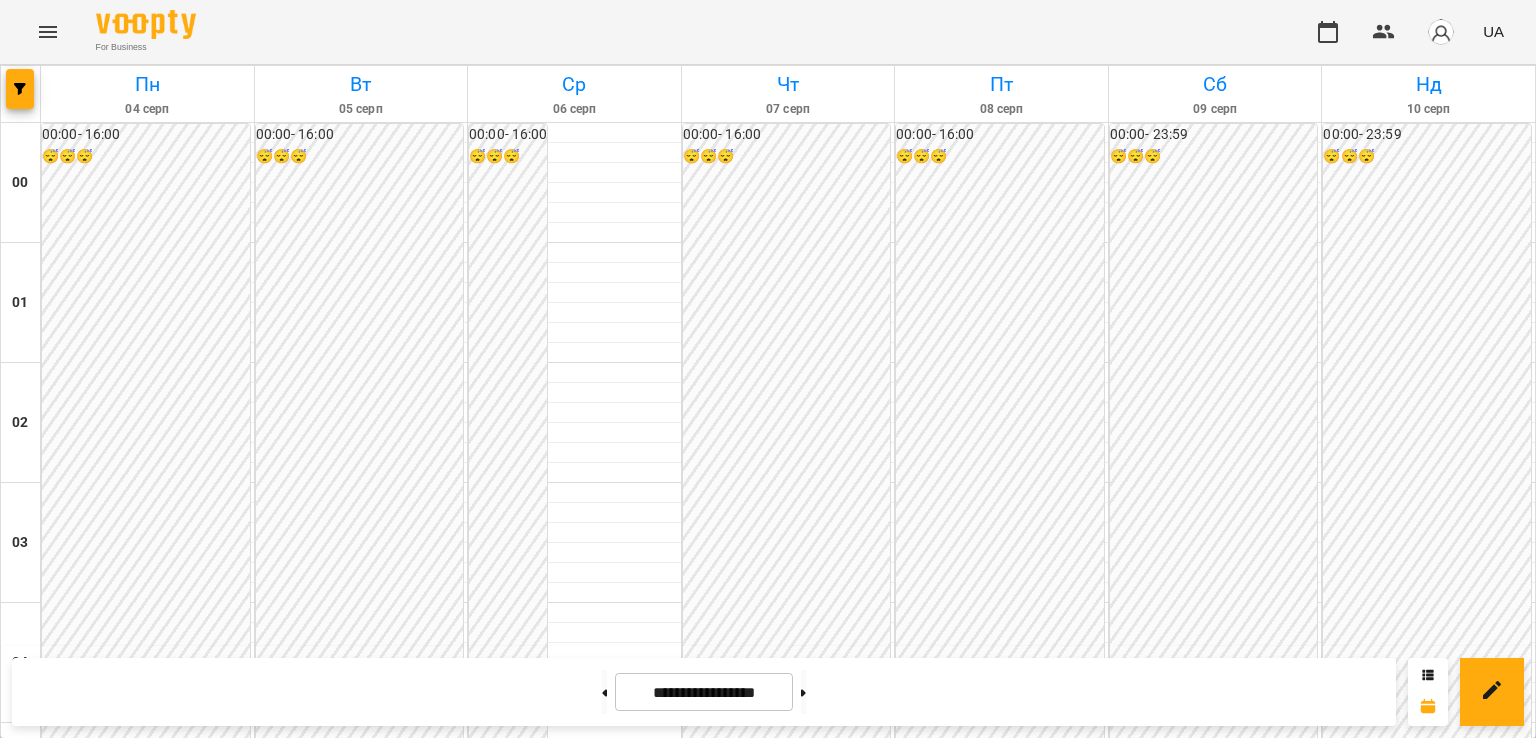 scroll, scrollTop: 1800, scrollLeft: 0, axis: vertical 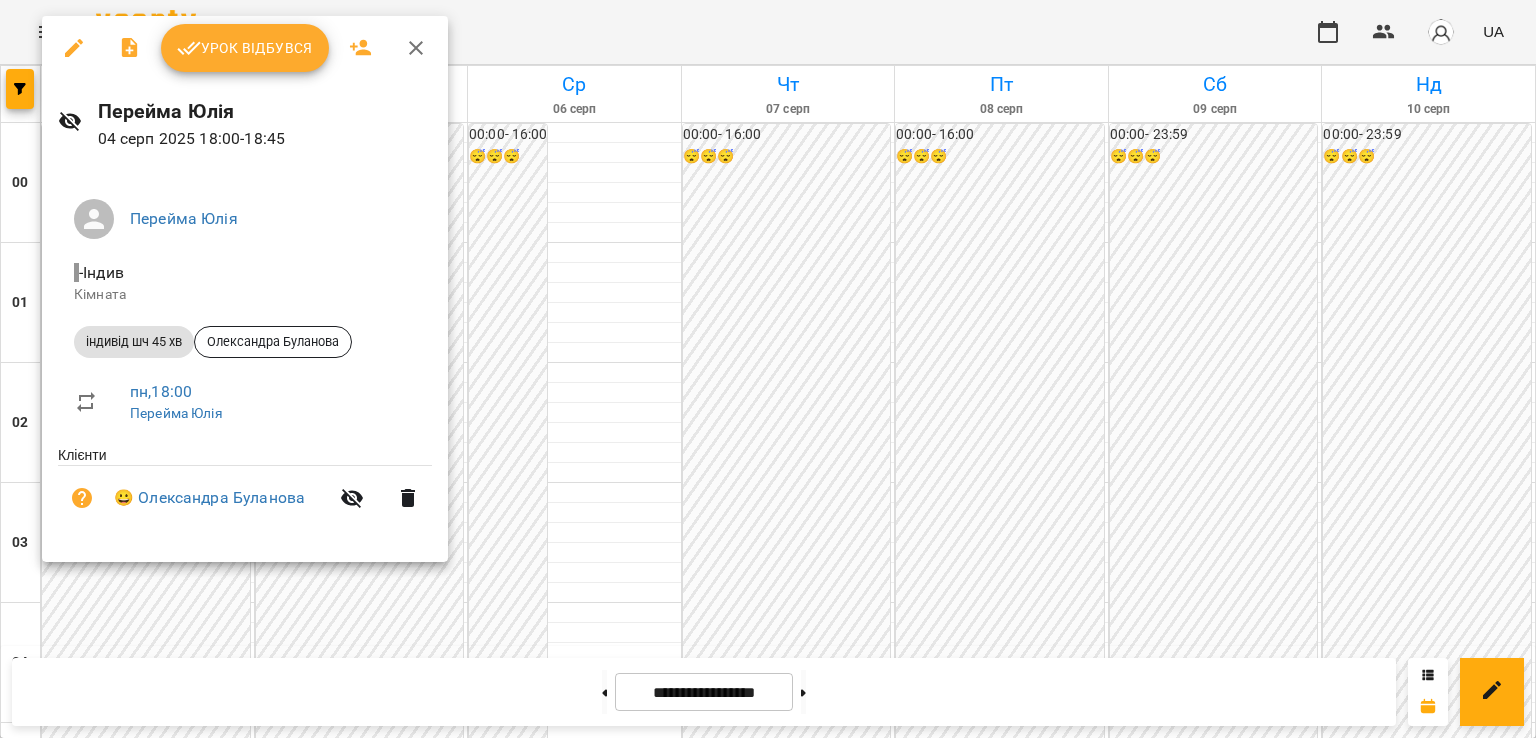 click 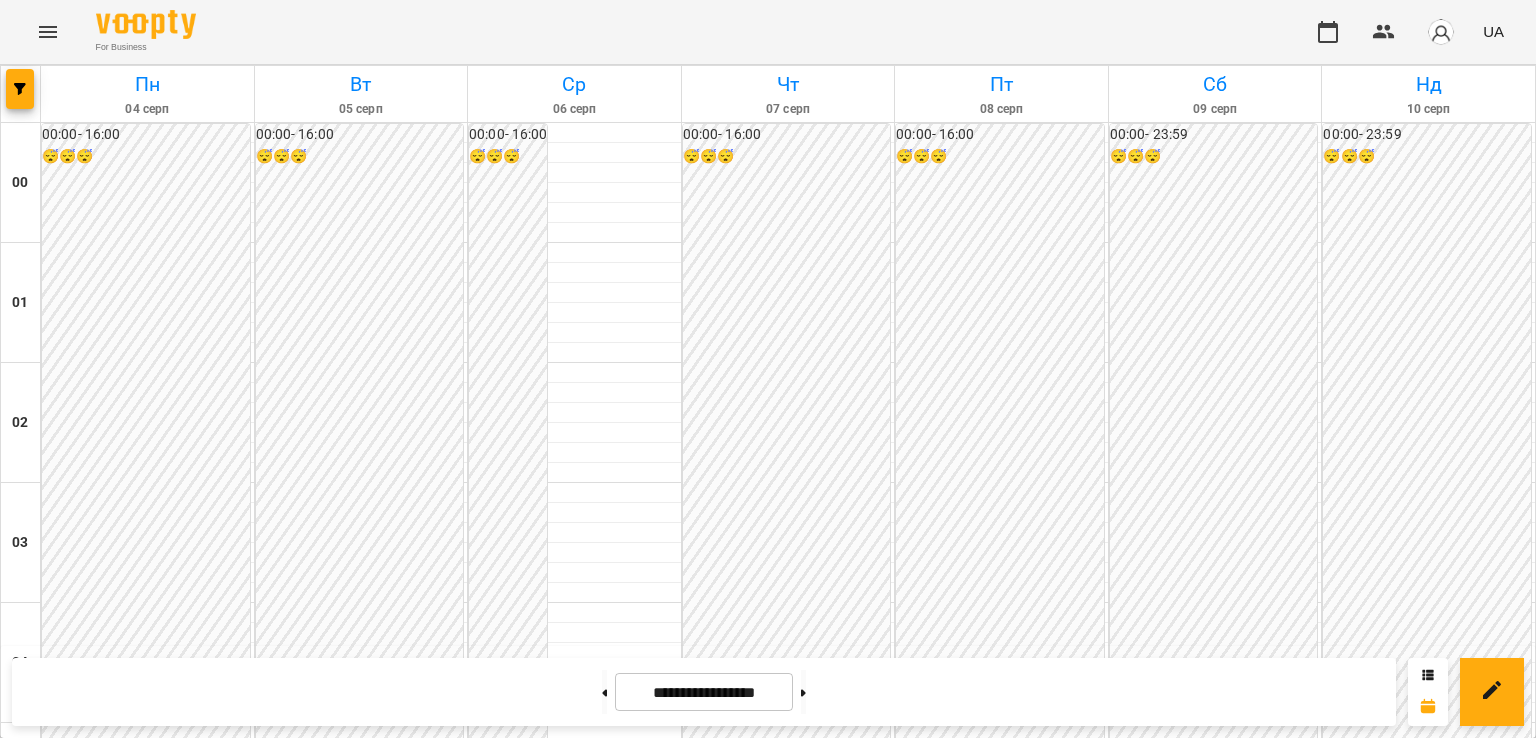 scroll, scrollTop: 2000, scrollLeft: 0, axis: vertical 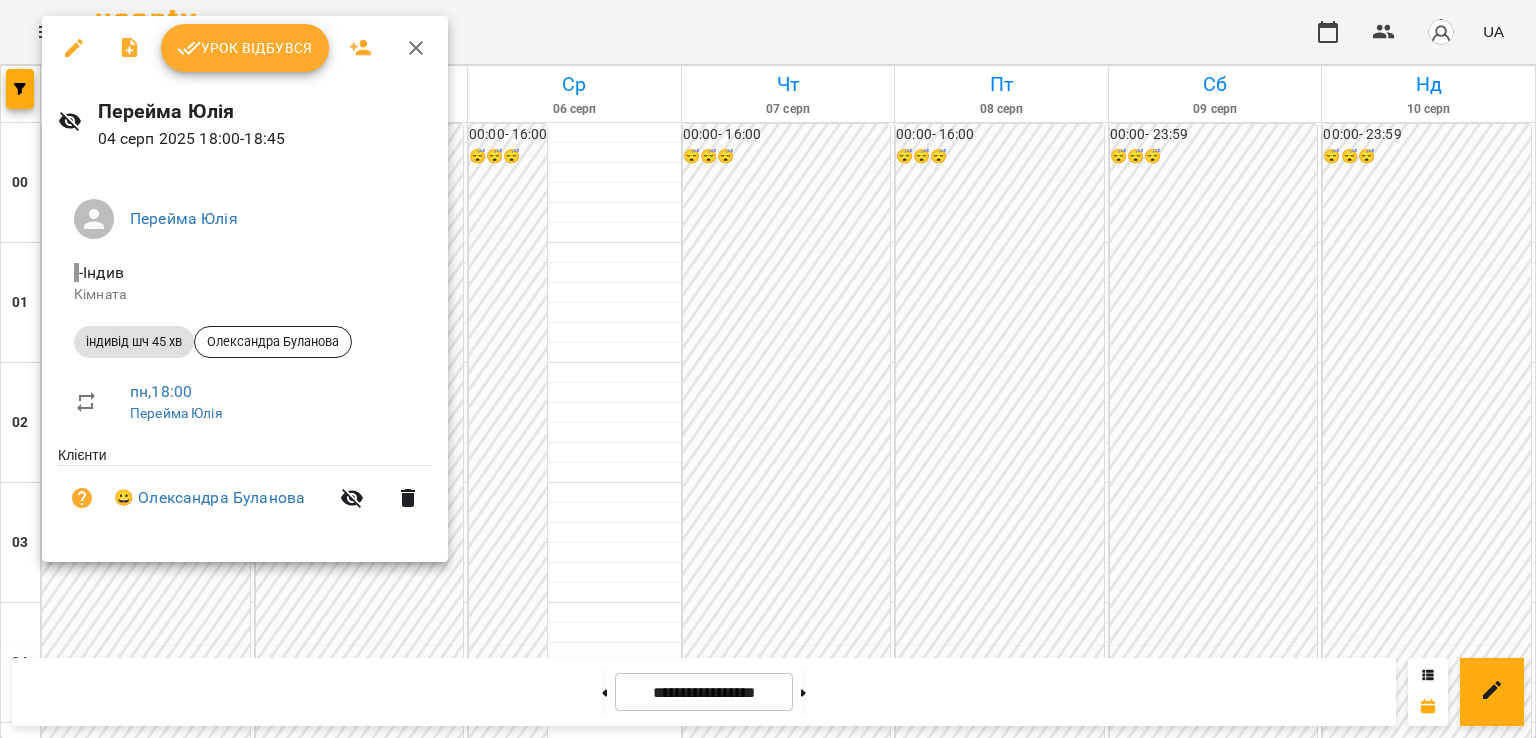 click 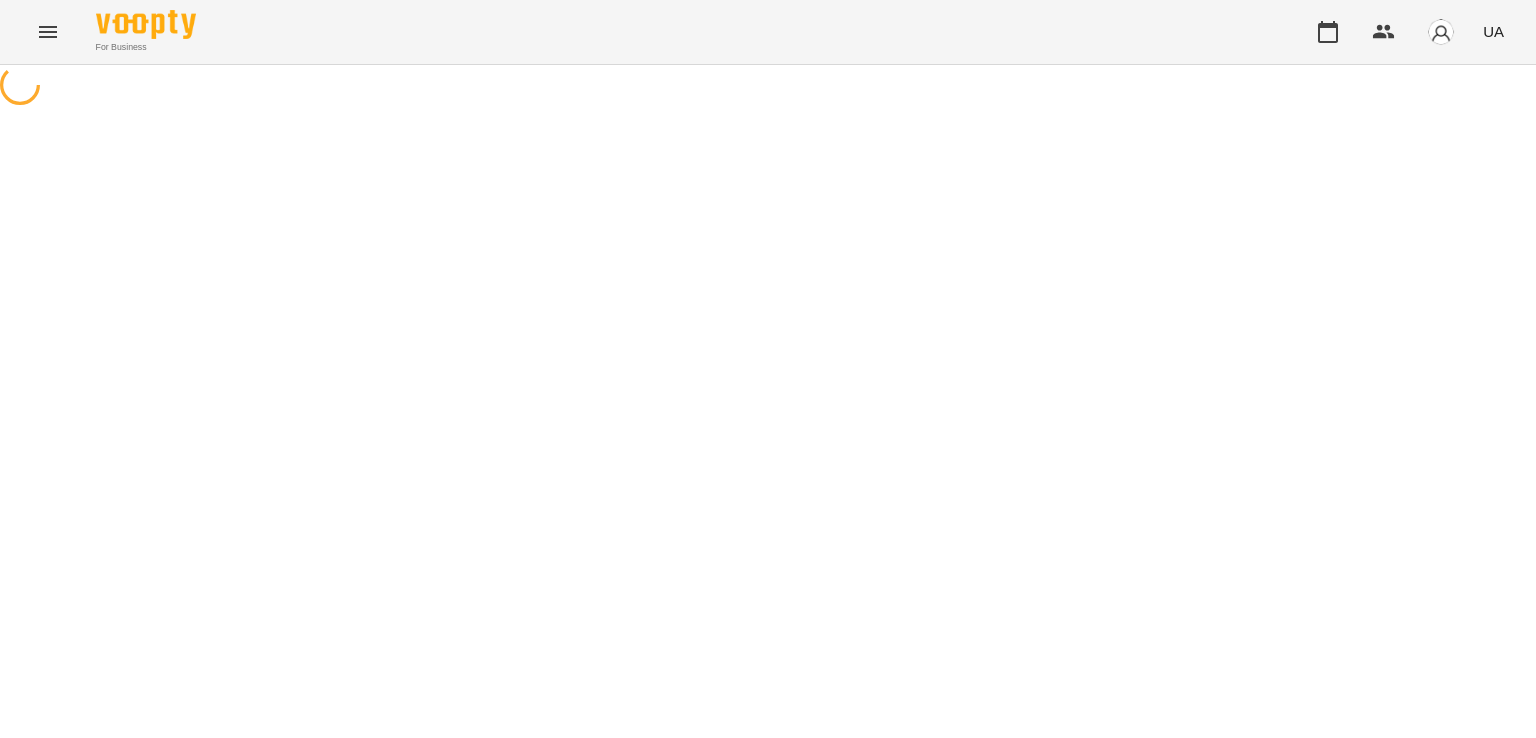 select on "**********" 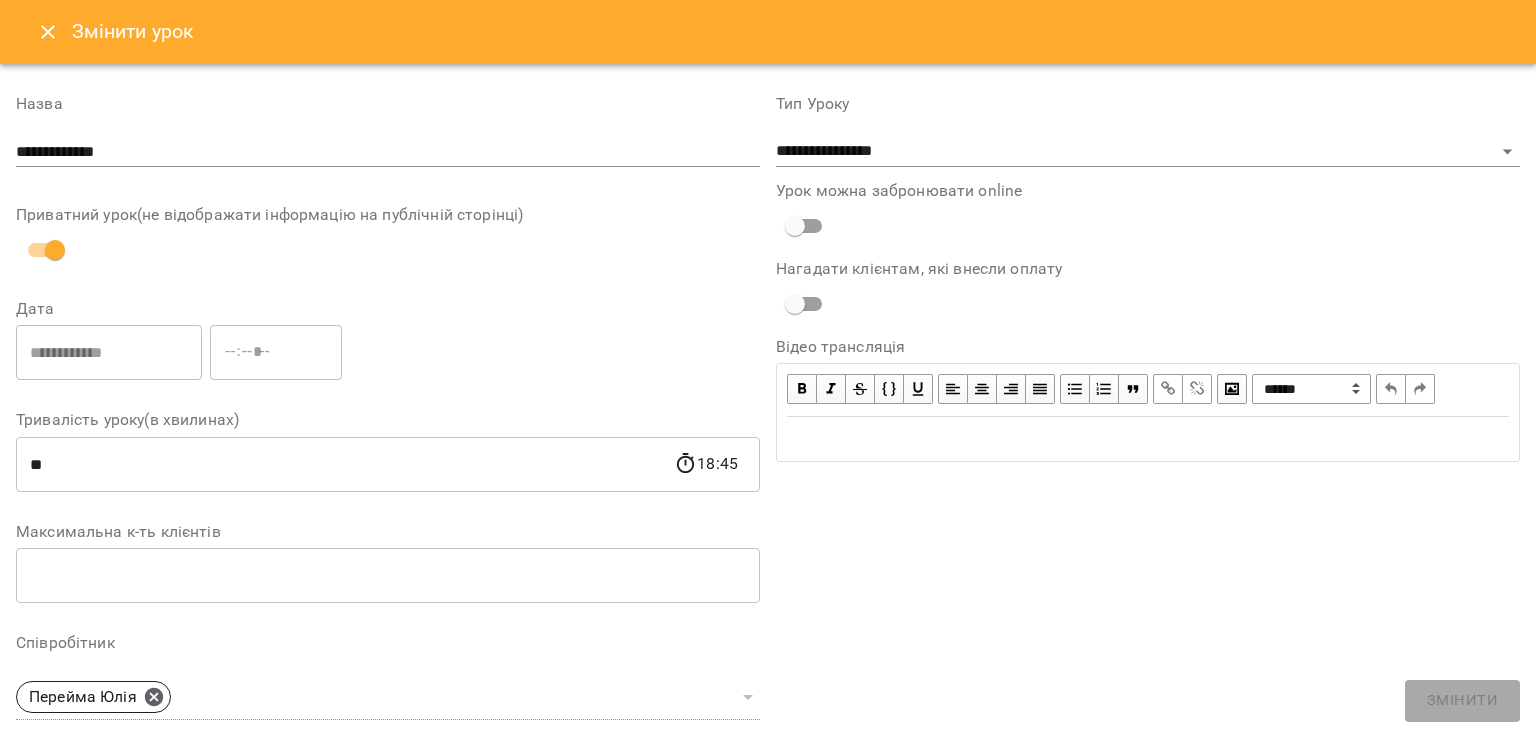 click 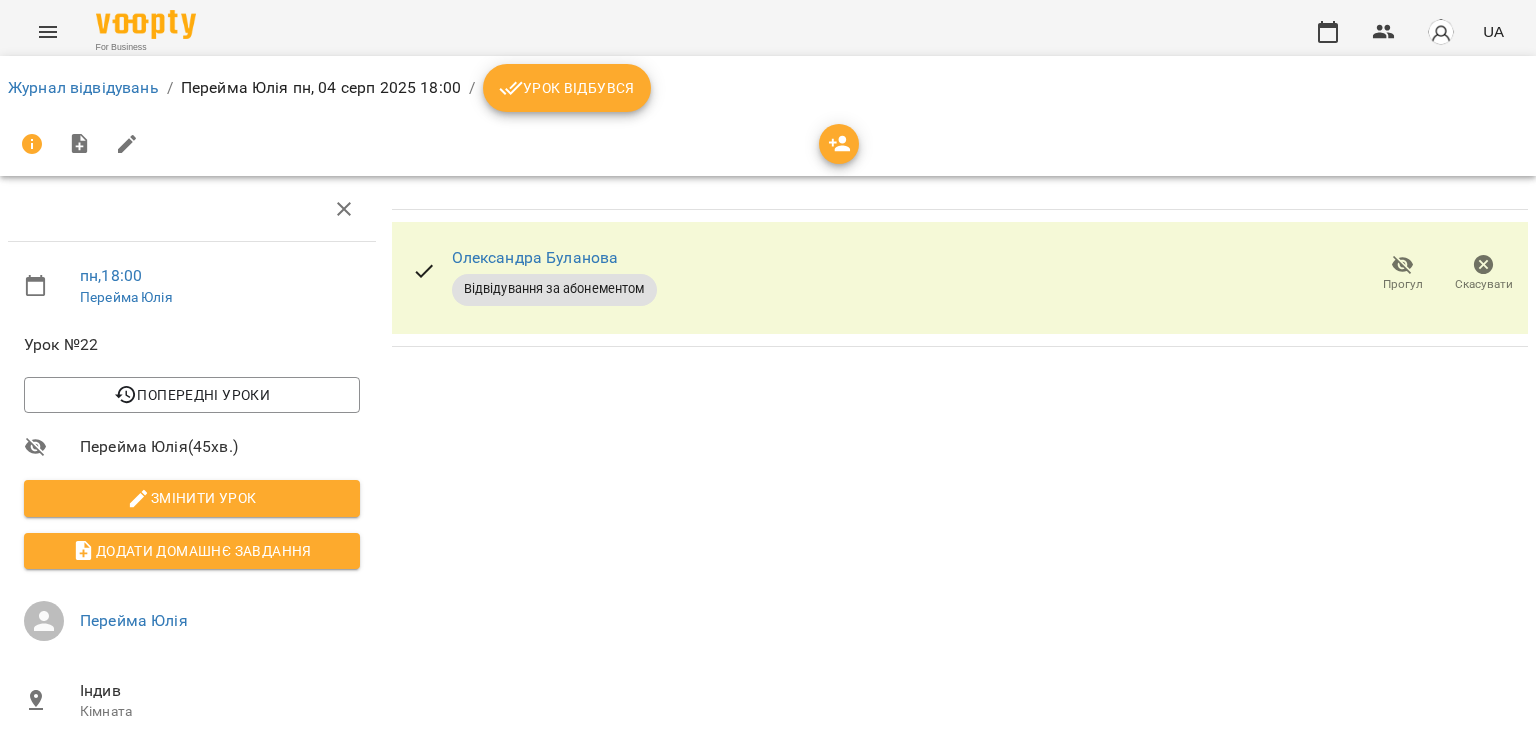 click 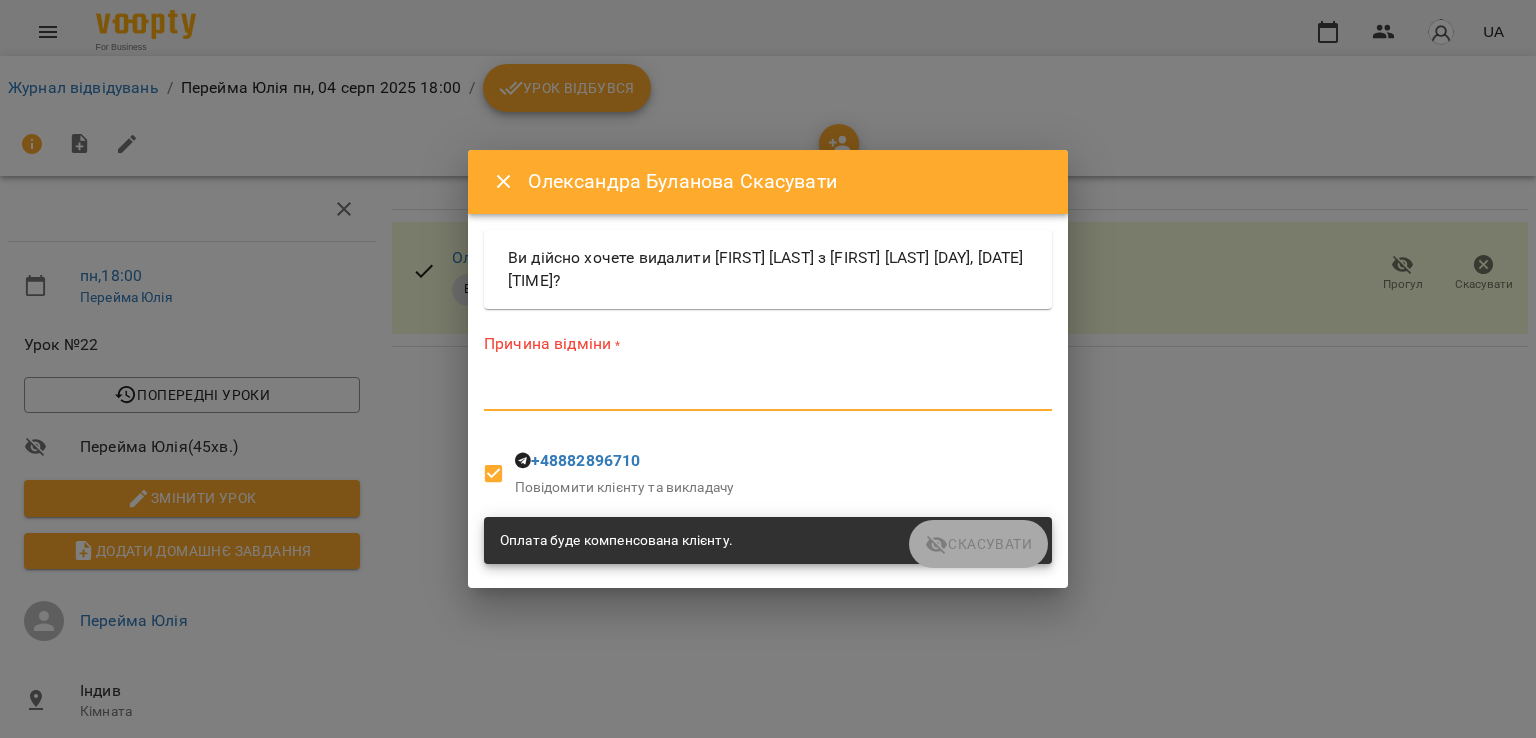 click at bounding box center [768, 394] 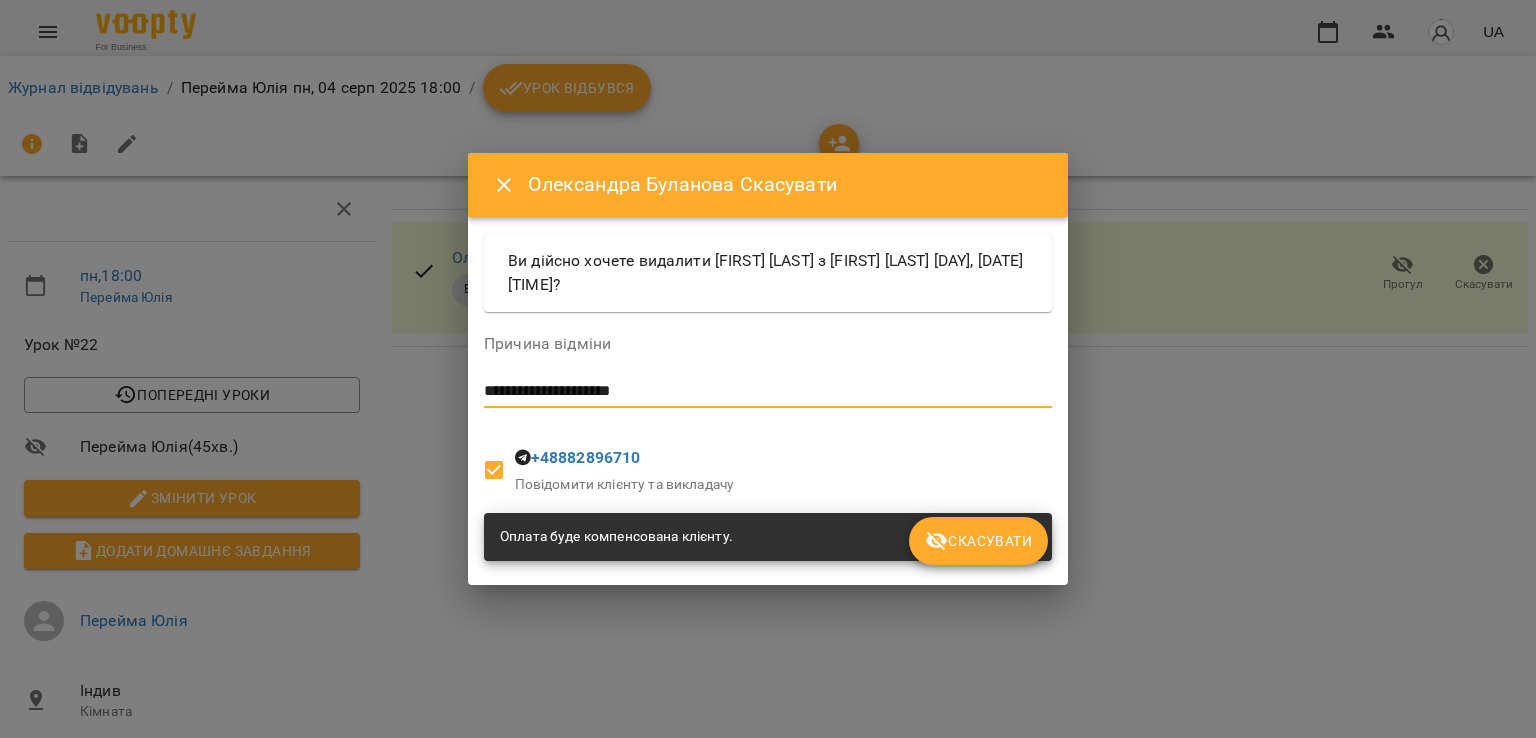 drag, startPoint x: 681, startPoint y: 385, endPoint x: 410, endPoint y: 393, distance: 271.11804 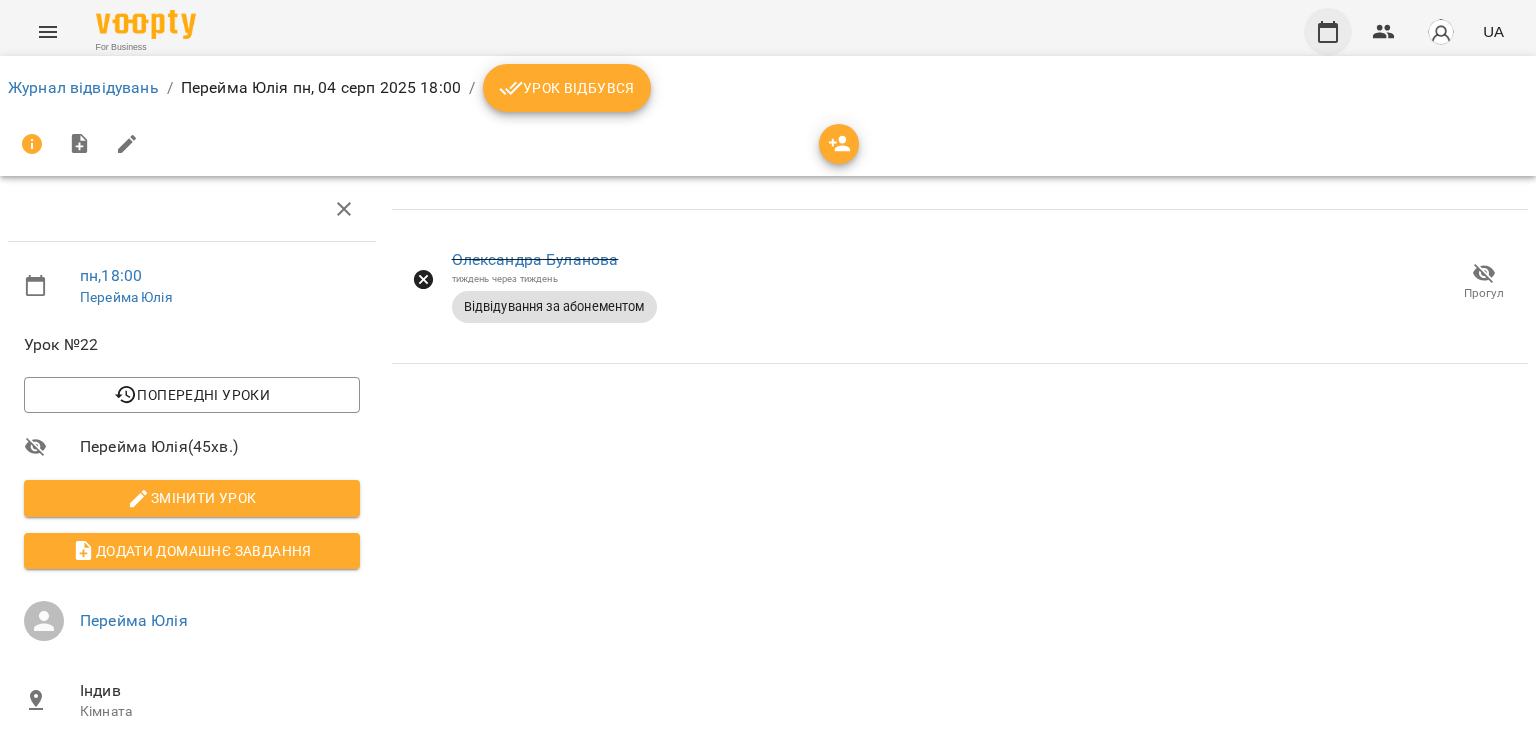 click 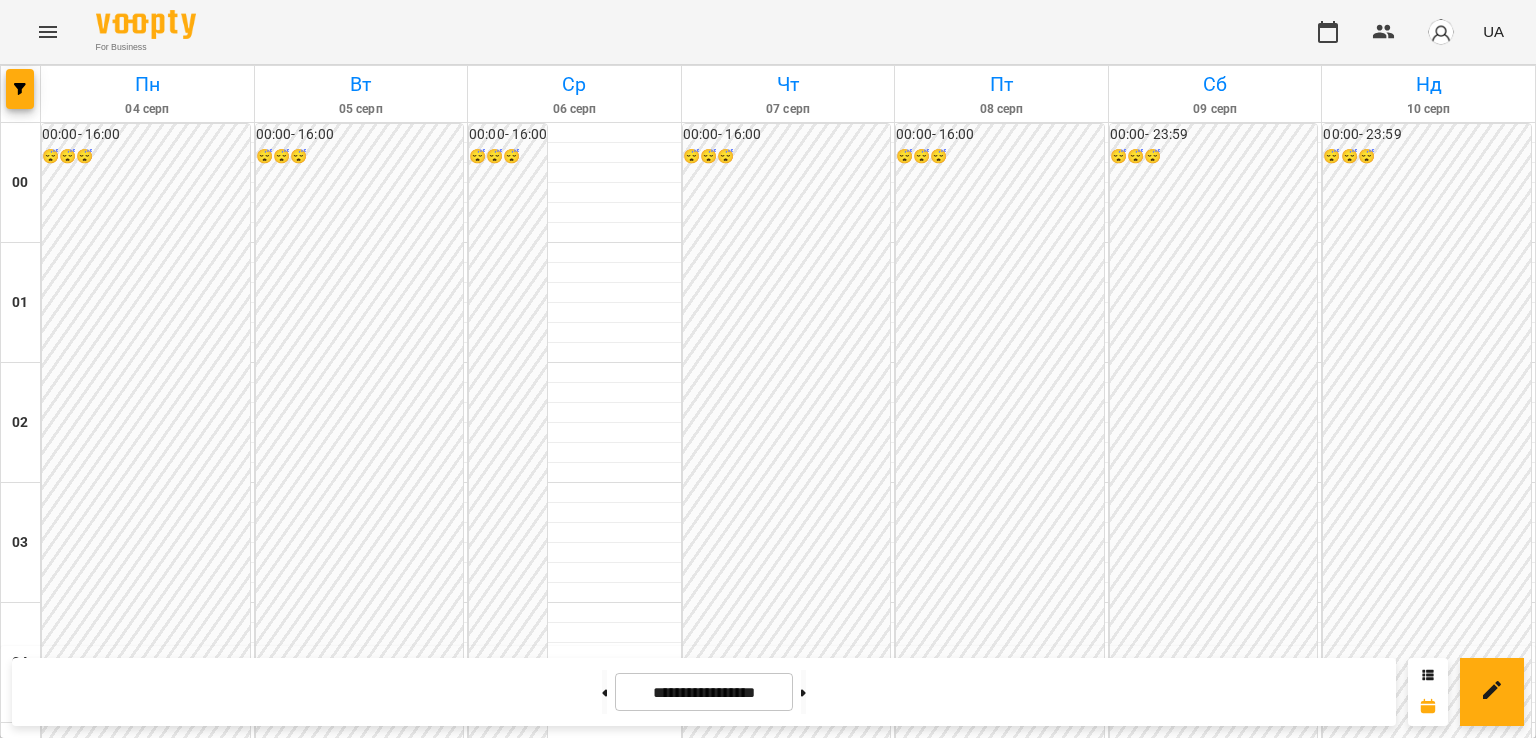 scroll, scrollTop: 1900, scrollLeft: 0, axis: vertical 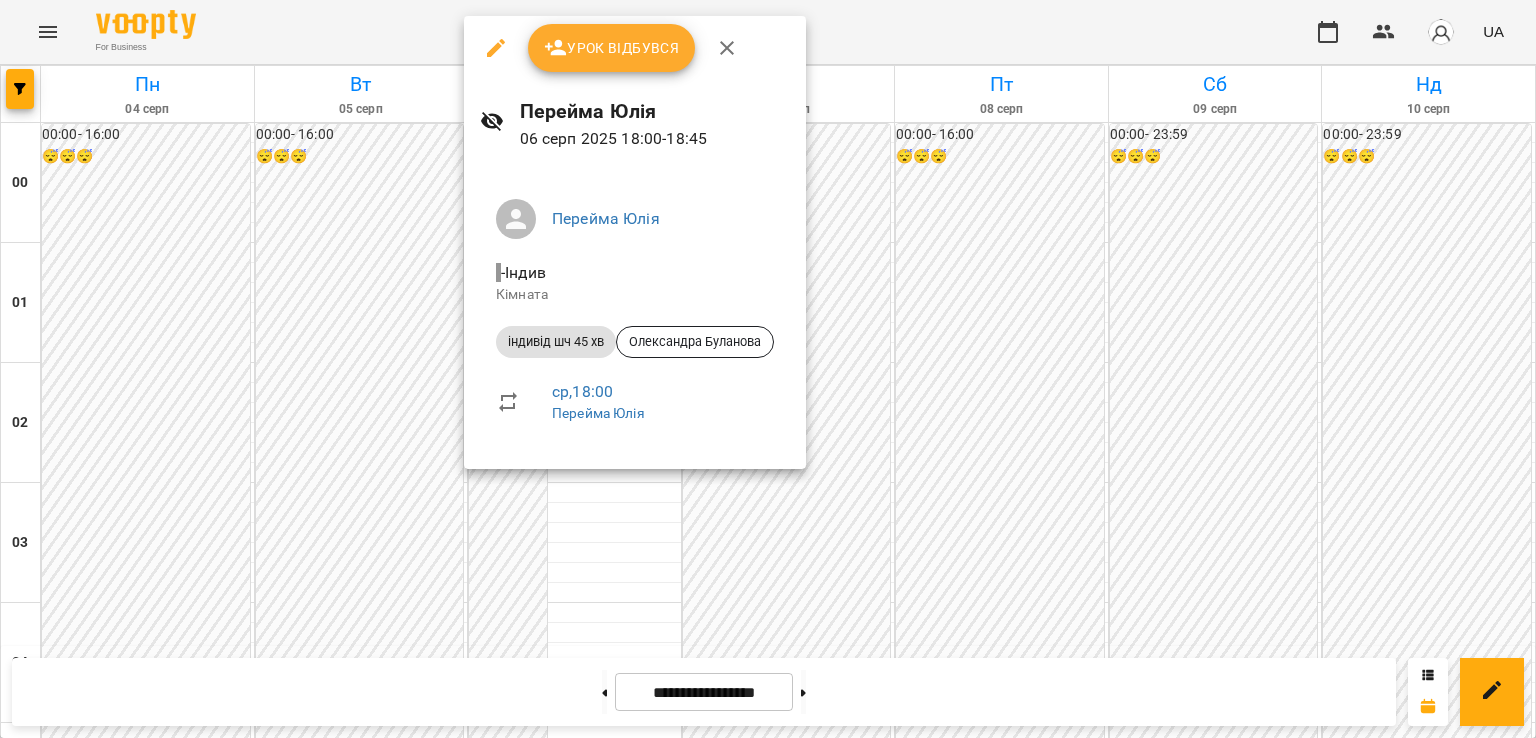 click 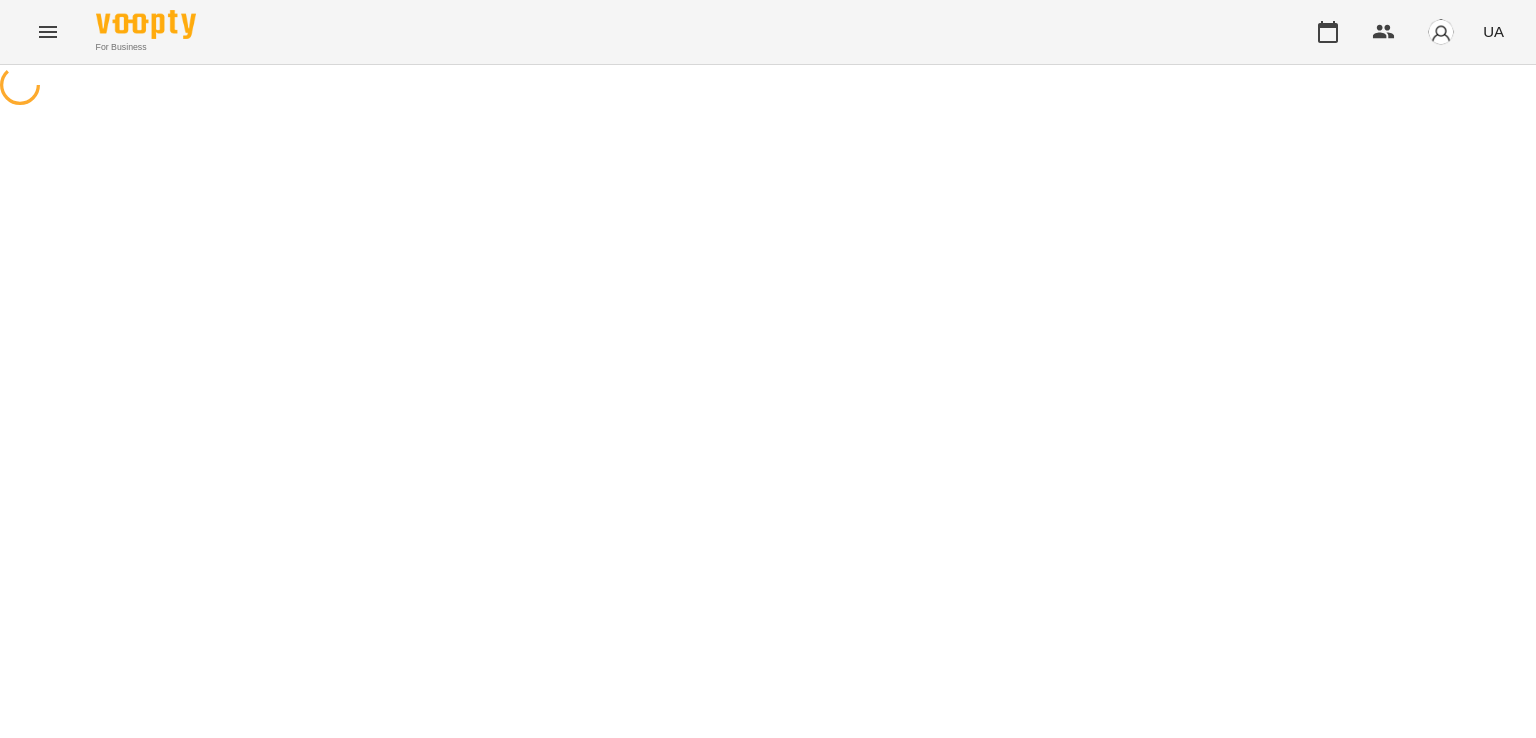 select on "**********" 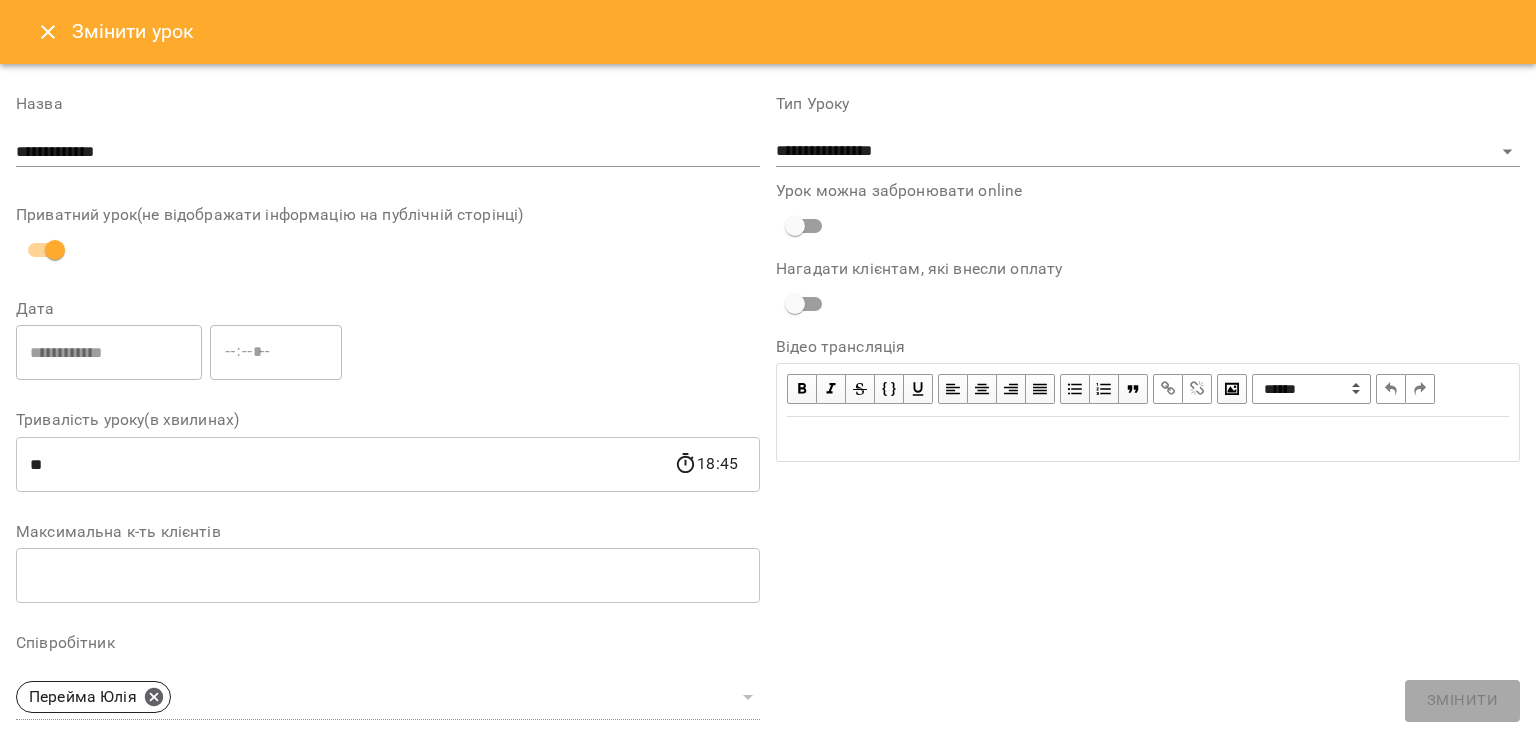 click 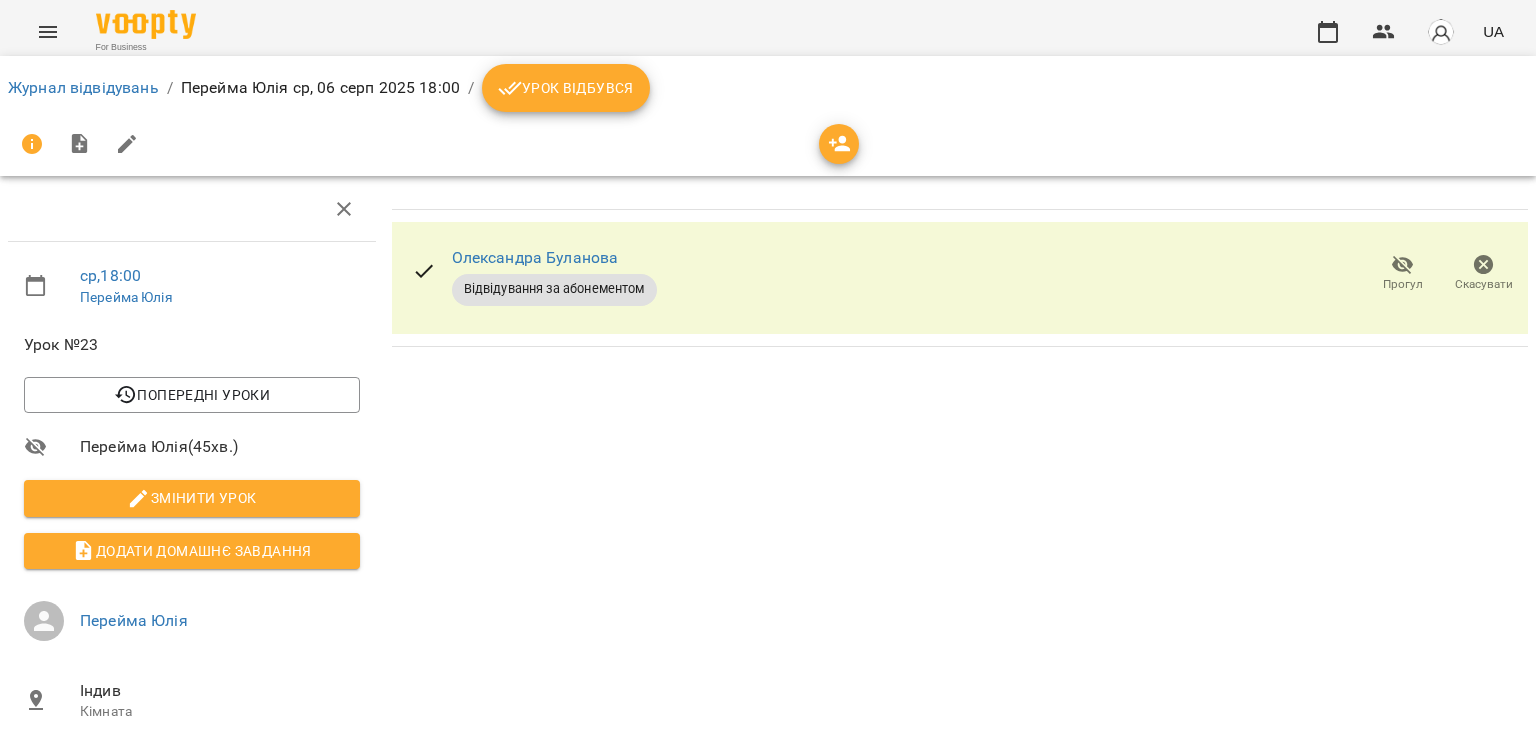 click on "Скасувати" at bounding box center (1483, 273) 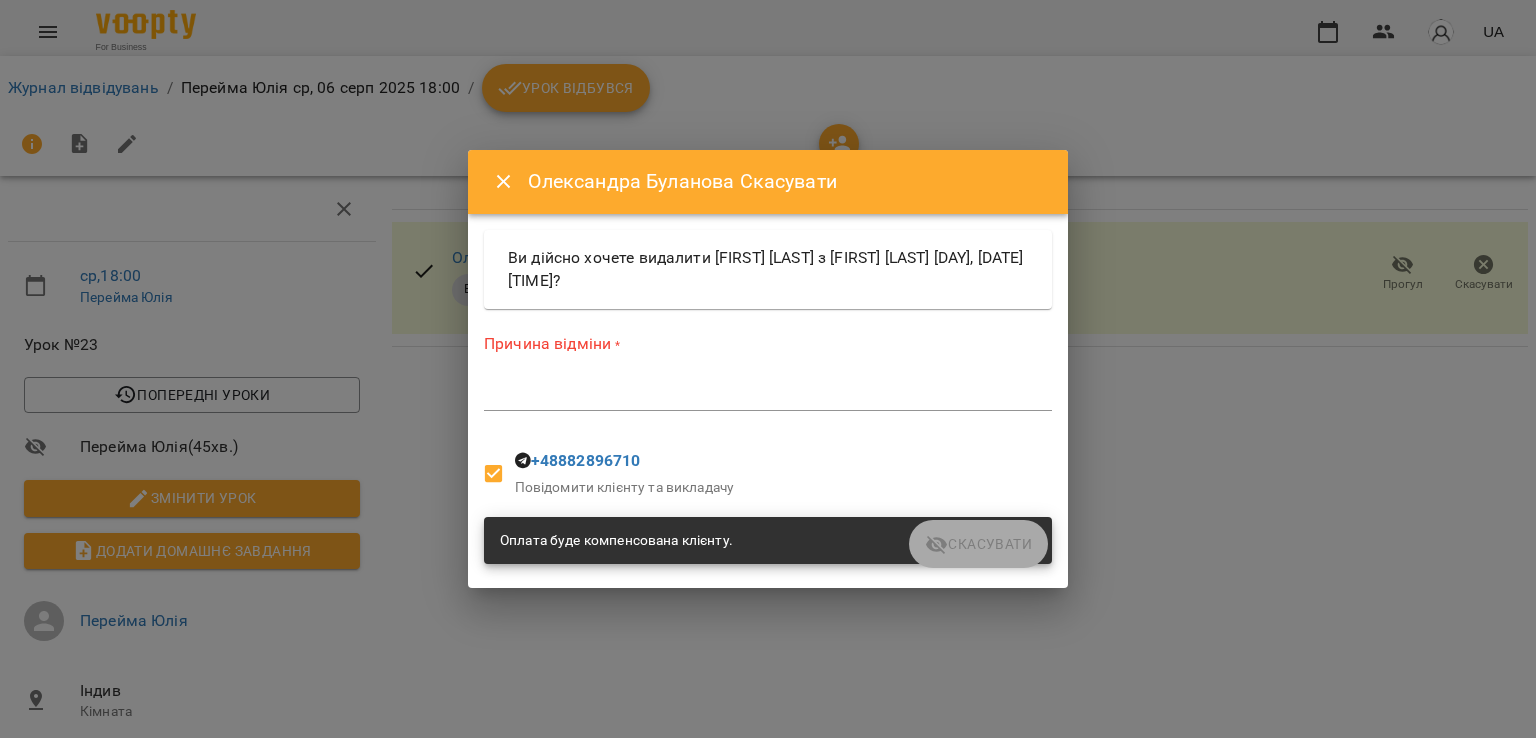 click at bounding box center [768, 394] 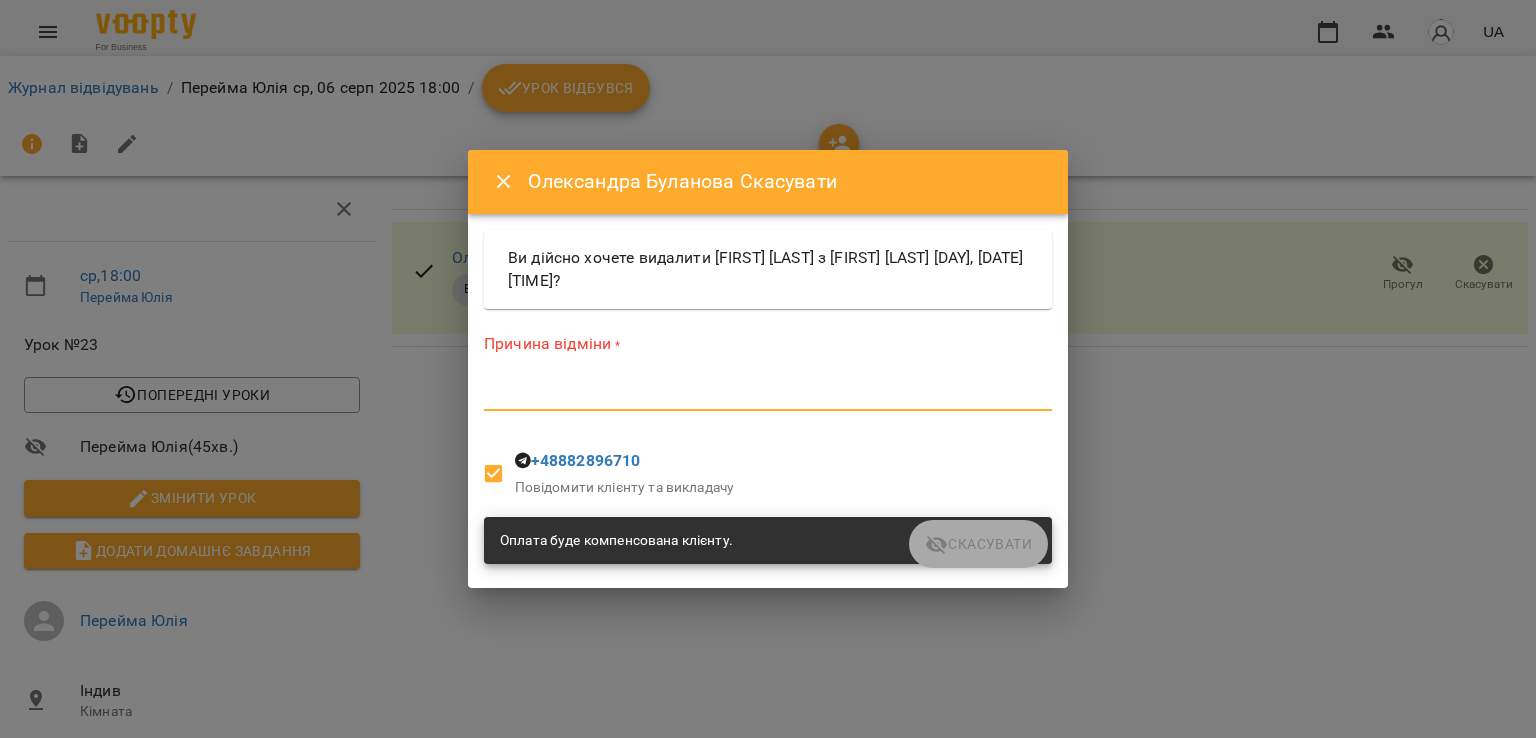 paste on "**********" 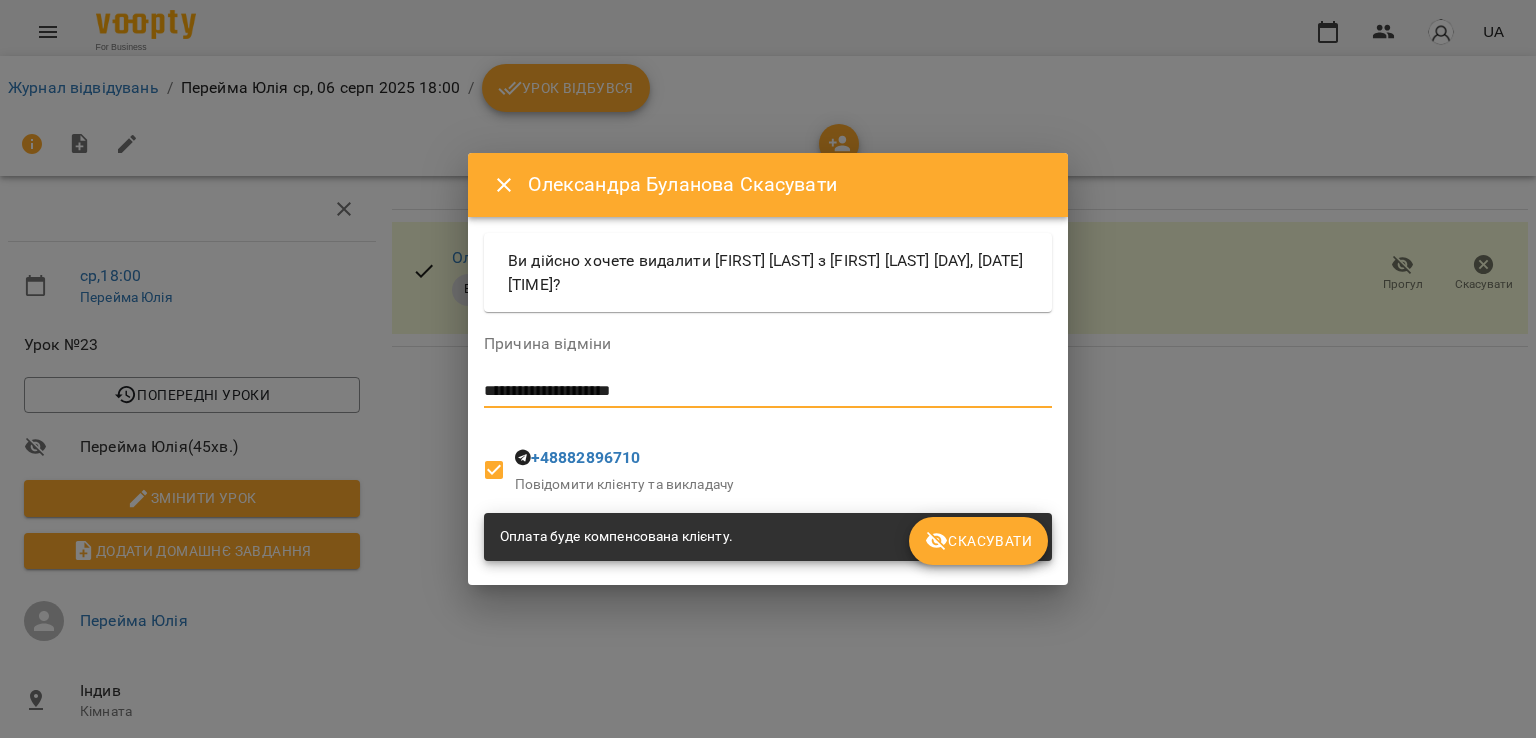 type on "**********" 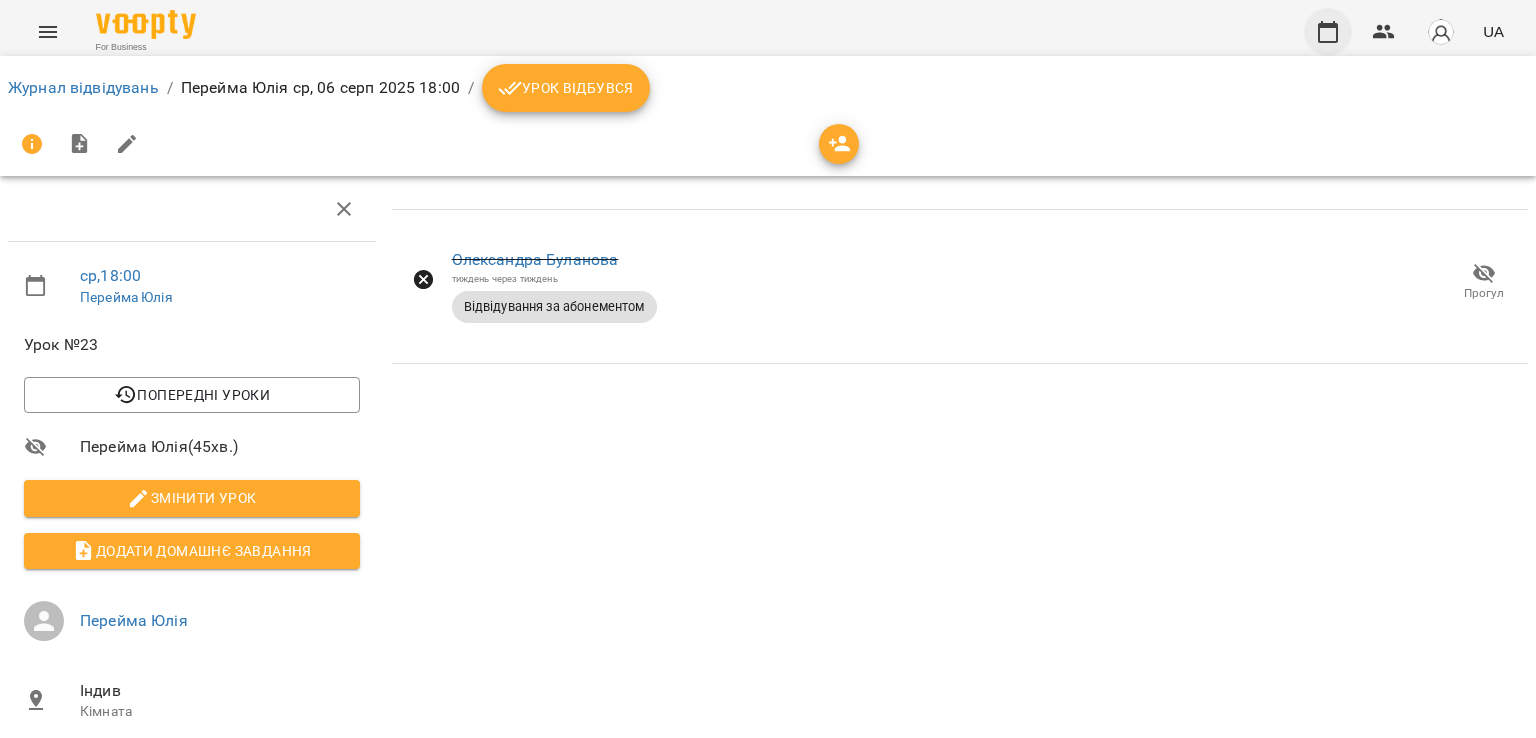 click 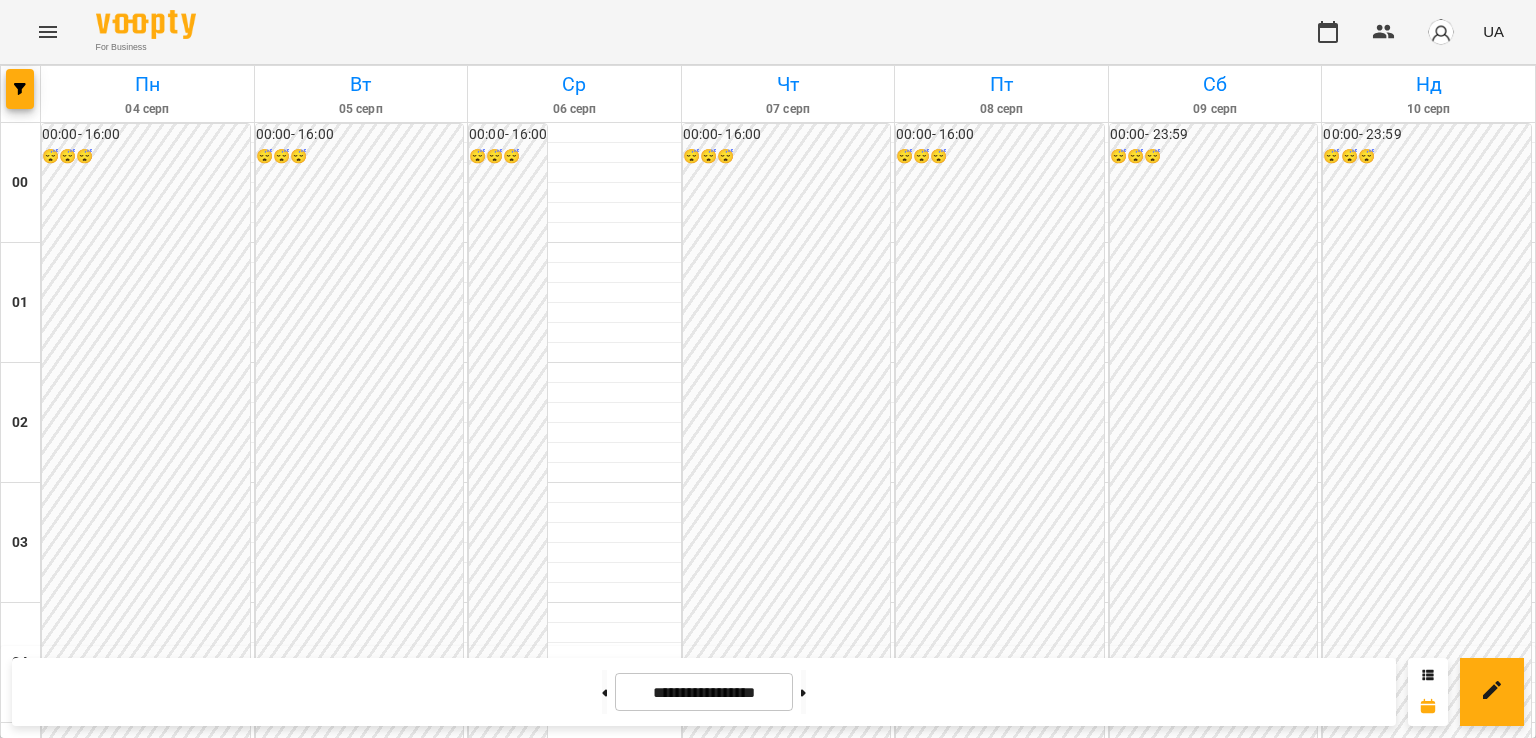 scroll, scrollTop: 1900, scrollLeft: 0, axis: vertical 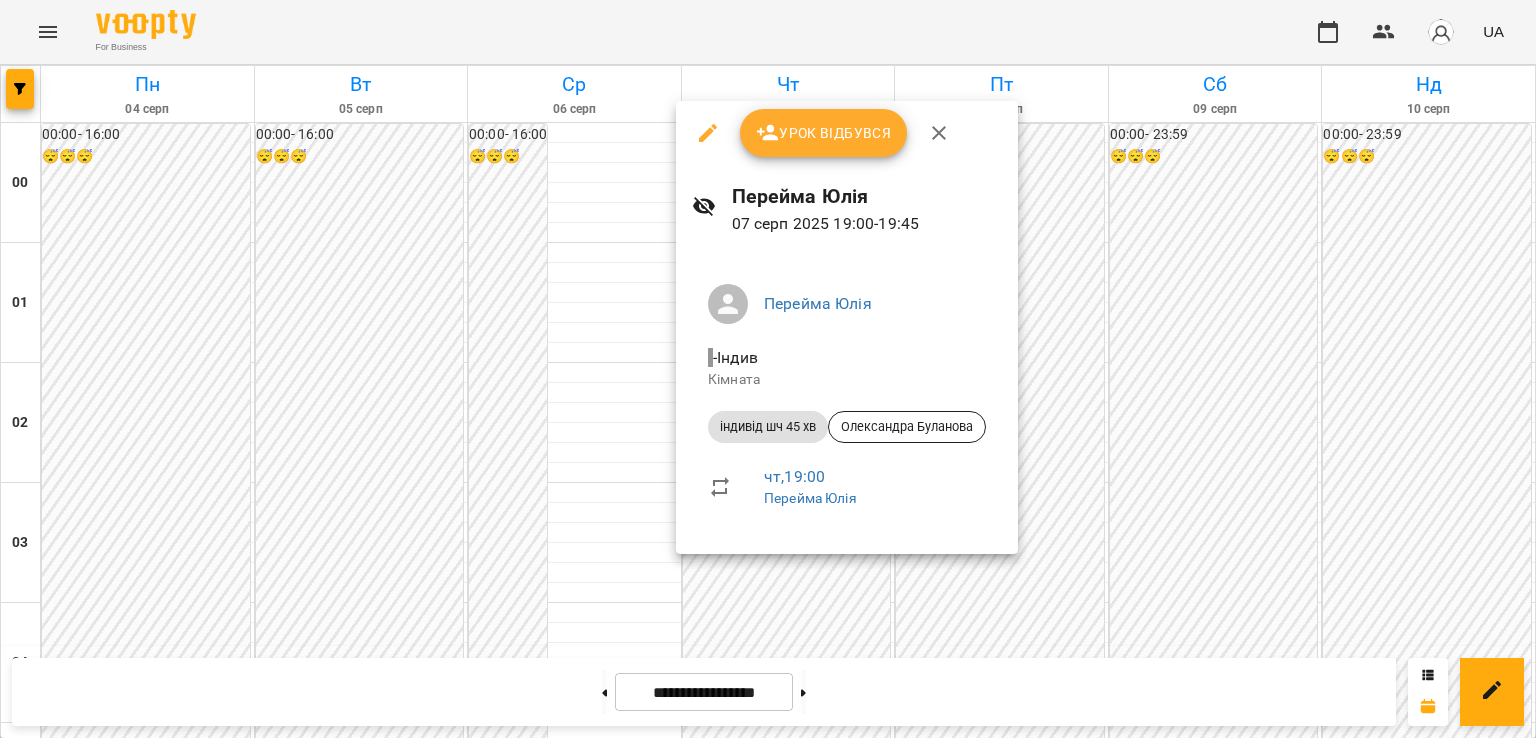 click 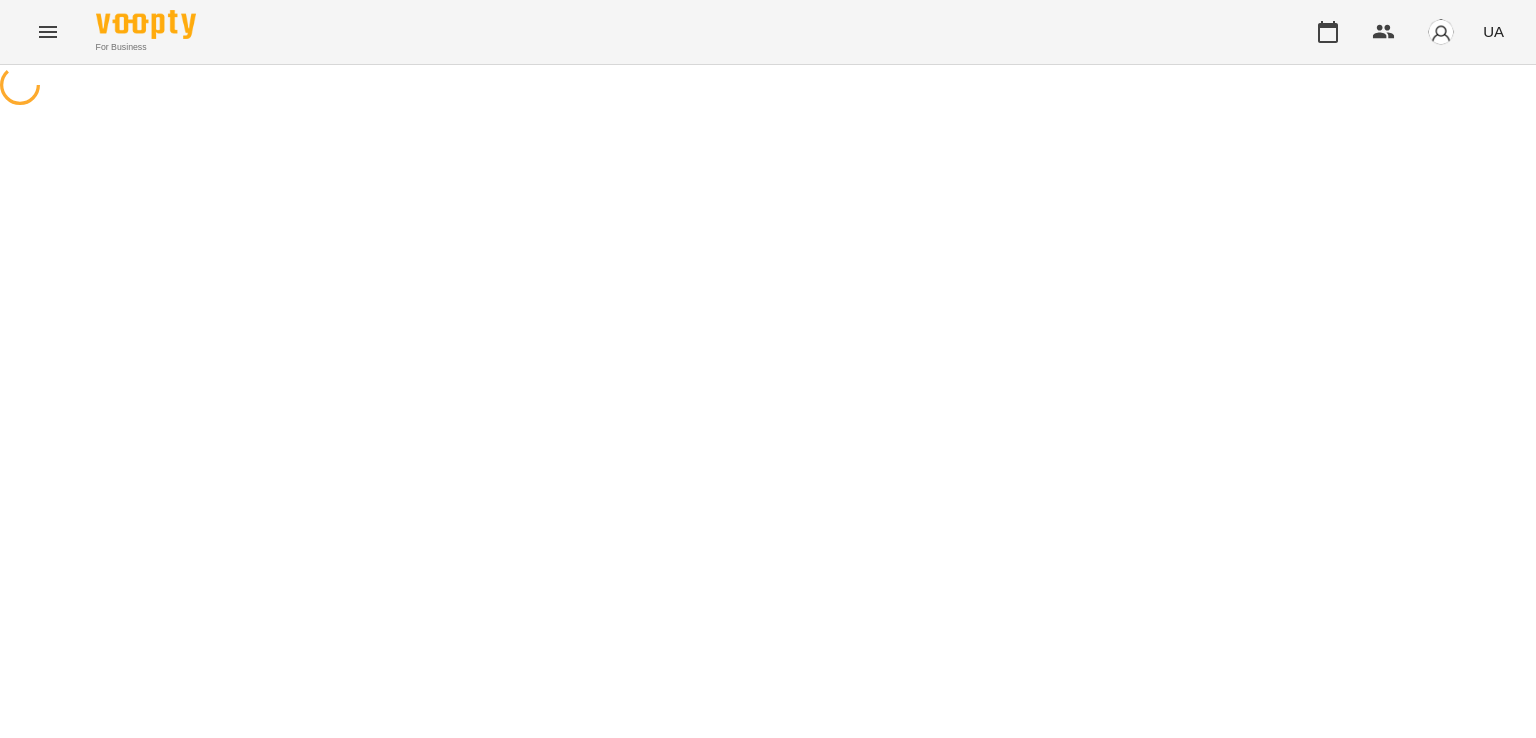 select on "**********" 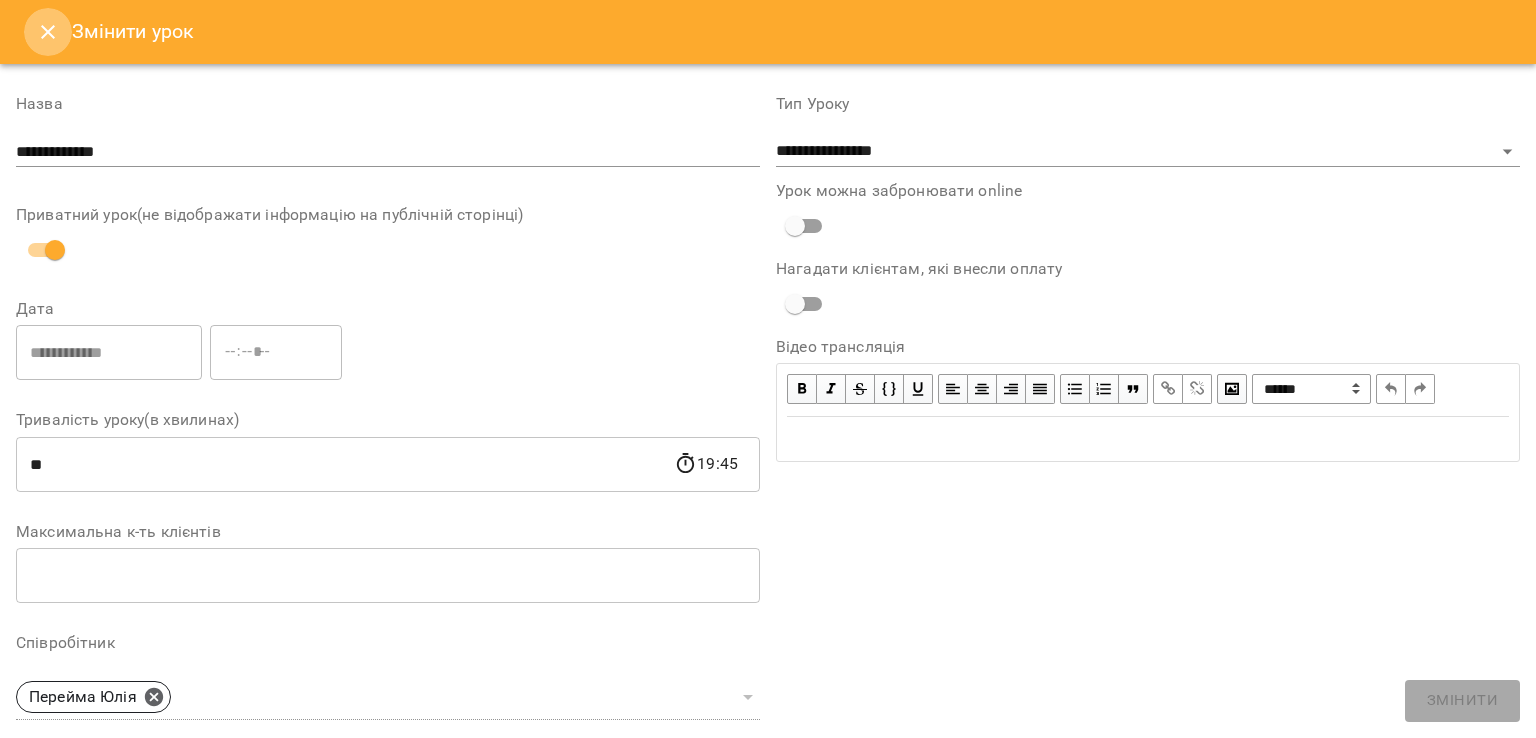 drag, startPoint x: 45, startPoint y: 31, endPoint x: 79, endPoint y: 33, distance: 34.058773 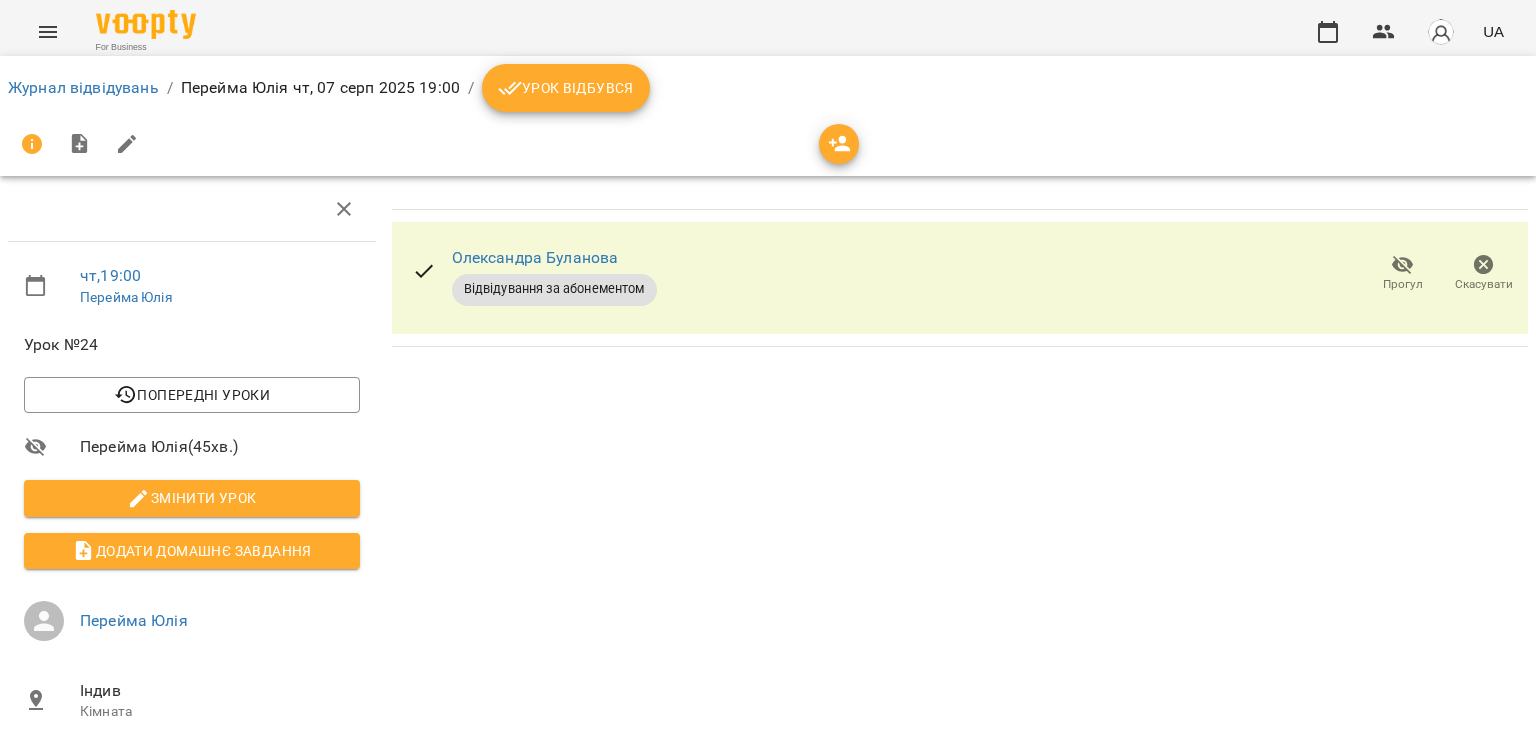 click 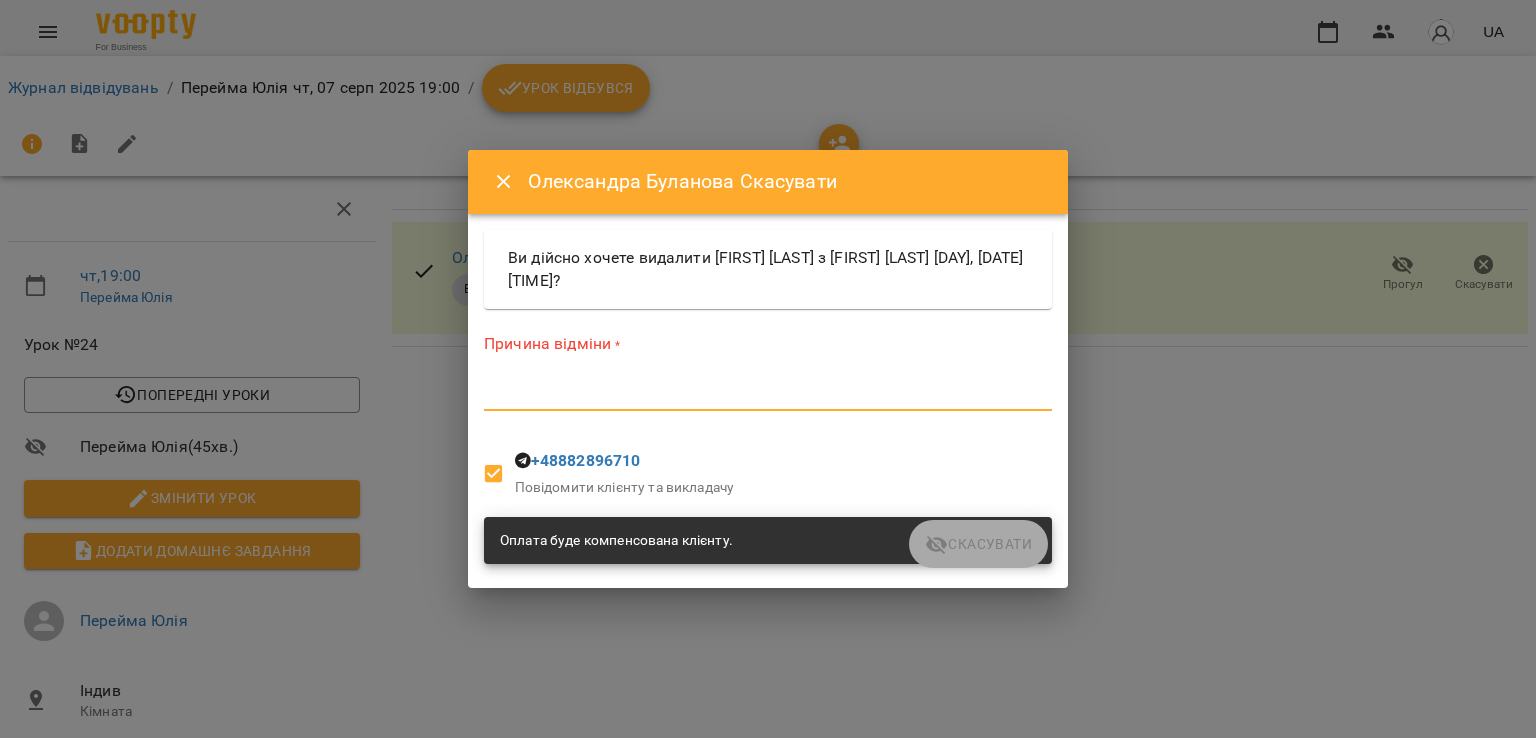 click at bounding box center [768, 394] 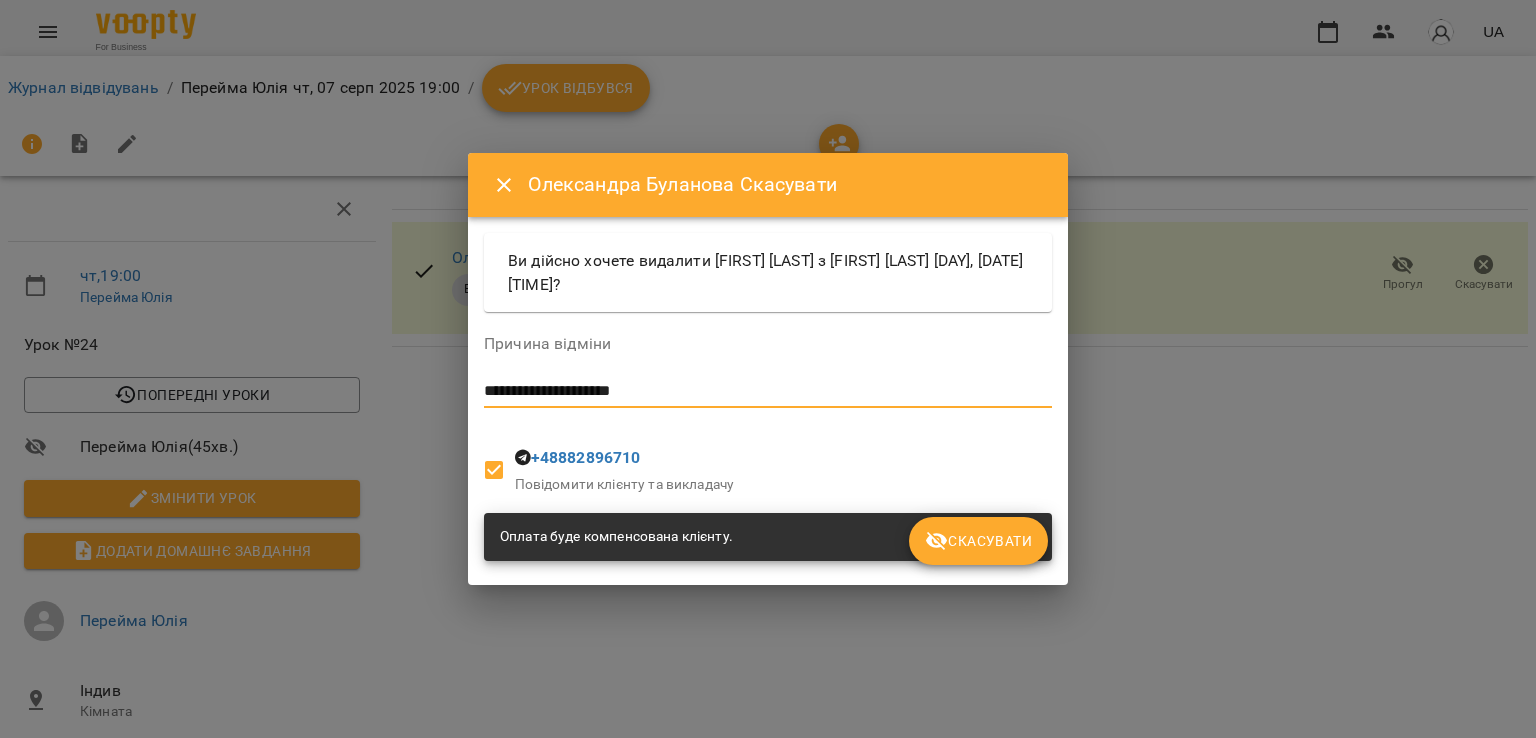type on "**********" 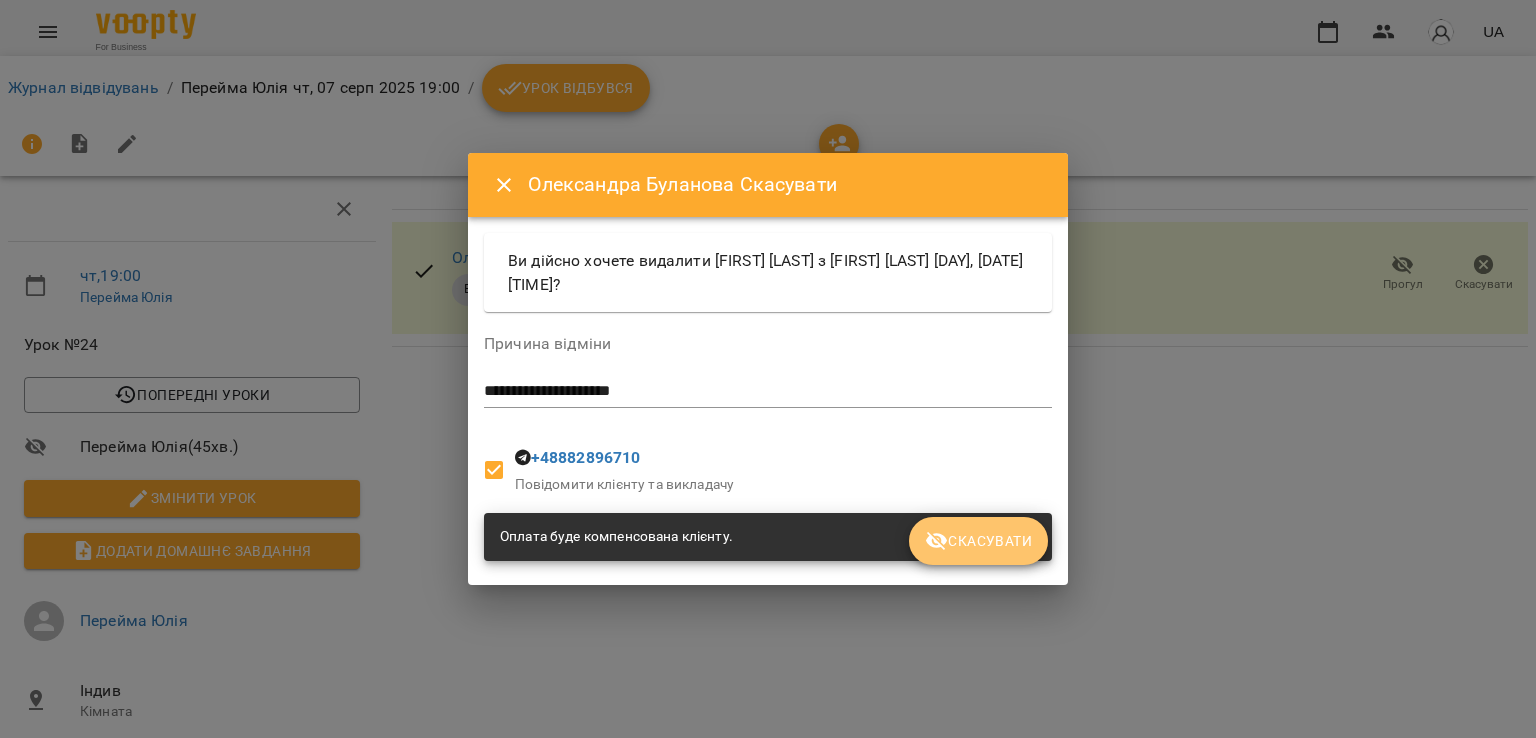 click on "Скасувати" at bounding box center (978, 541) 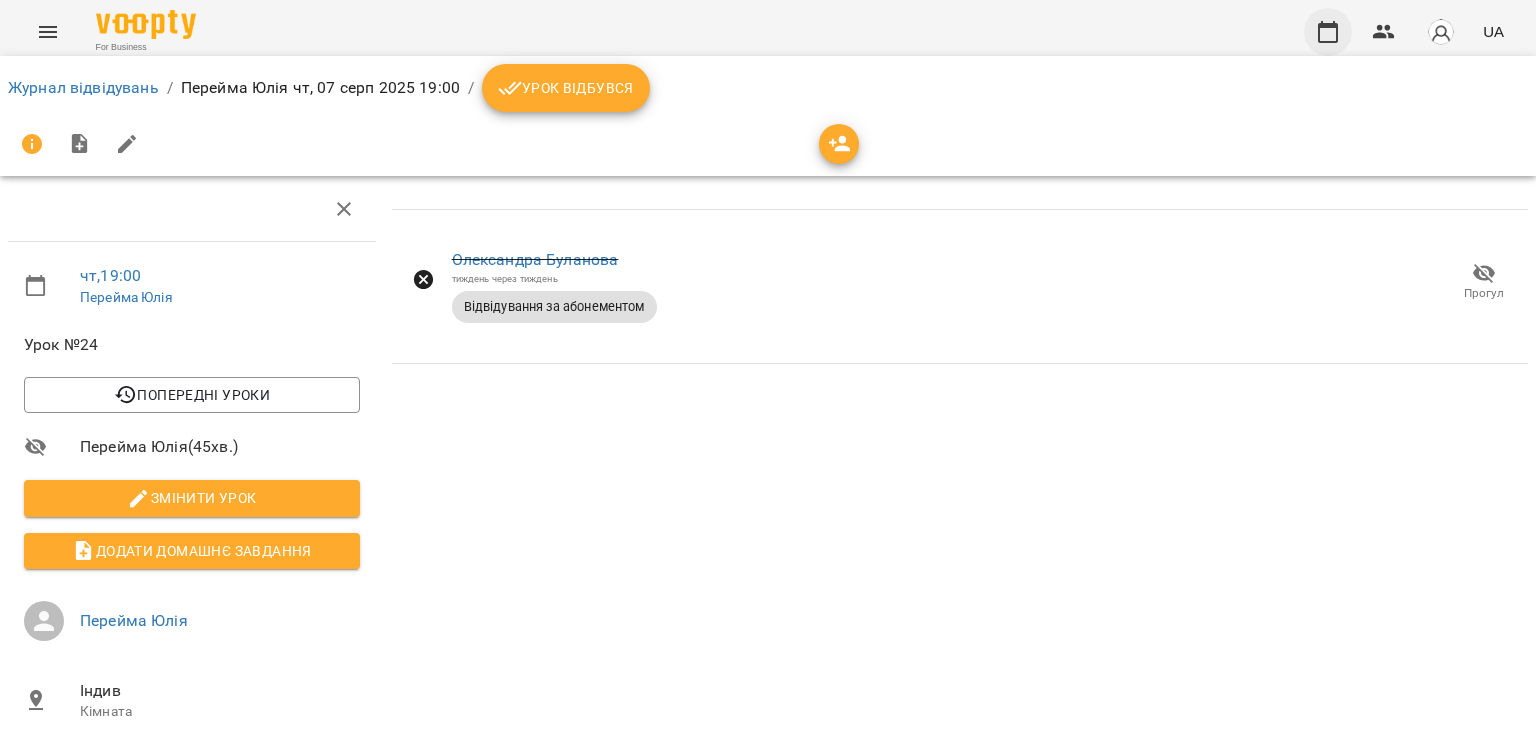 click 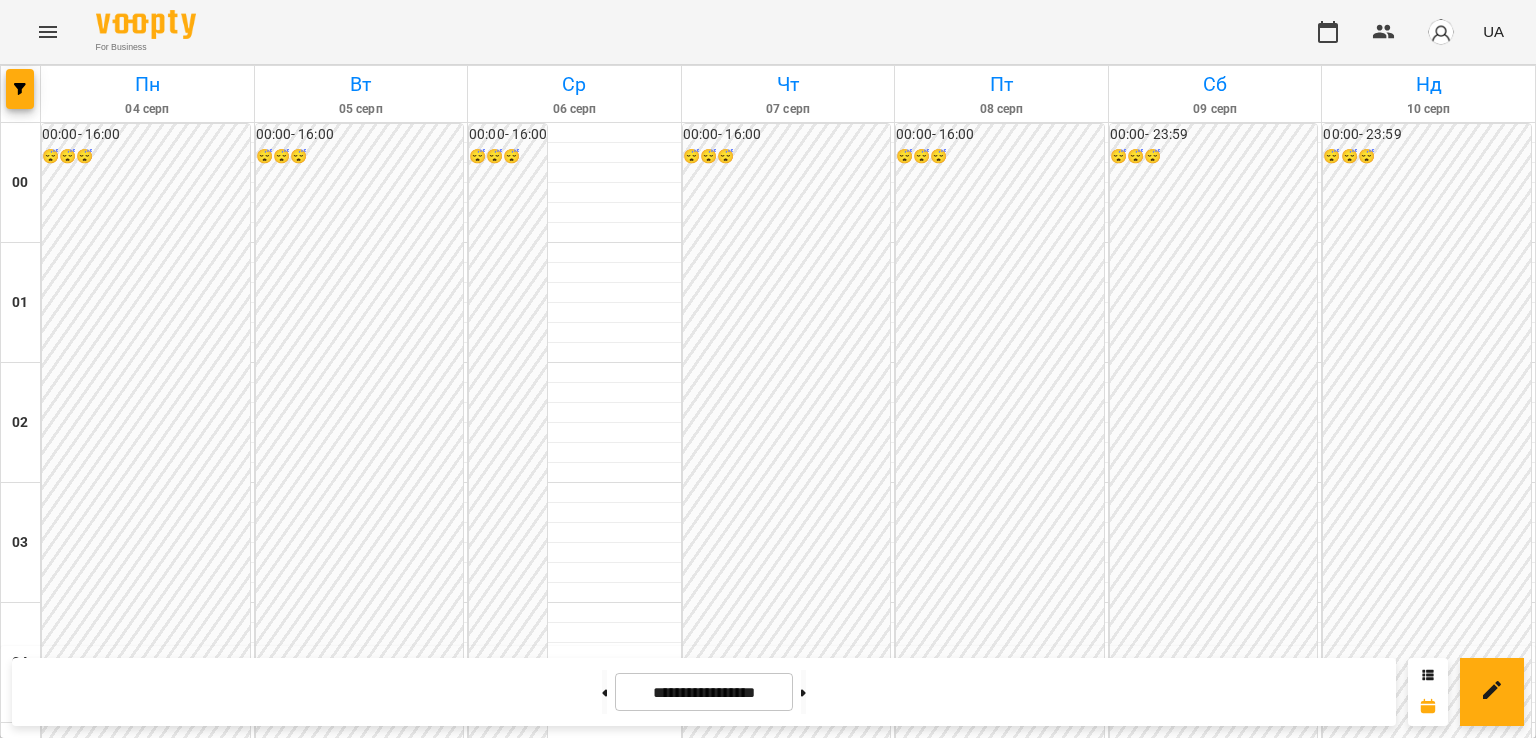 scroll, scrollTop: 2000, scrollLeft: 0, axis: vertical 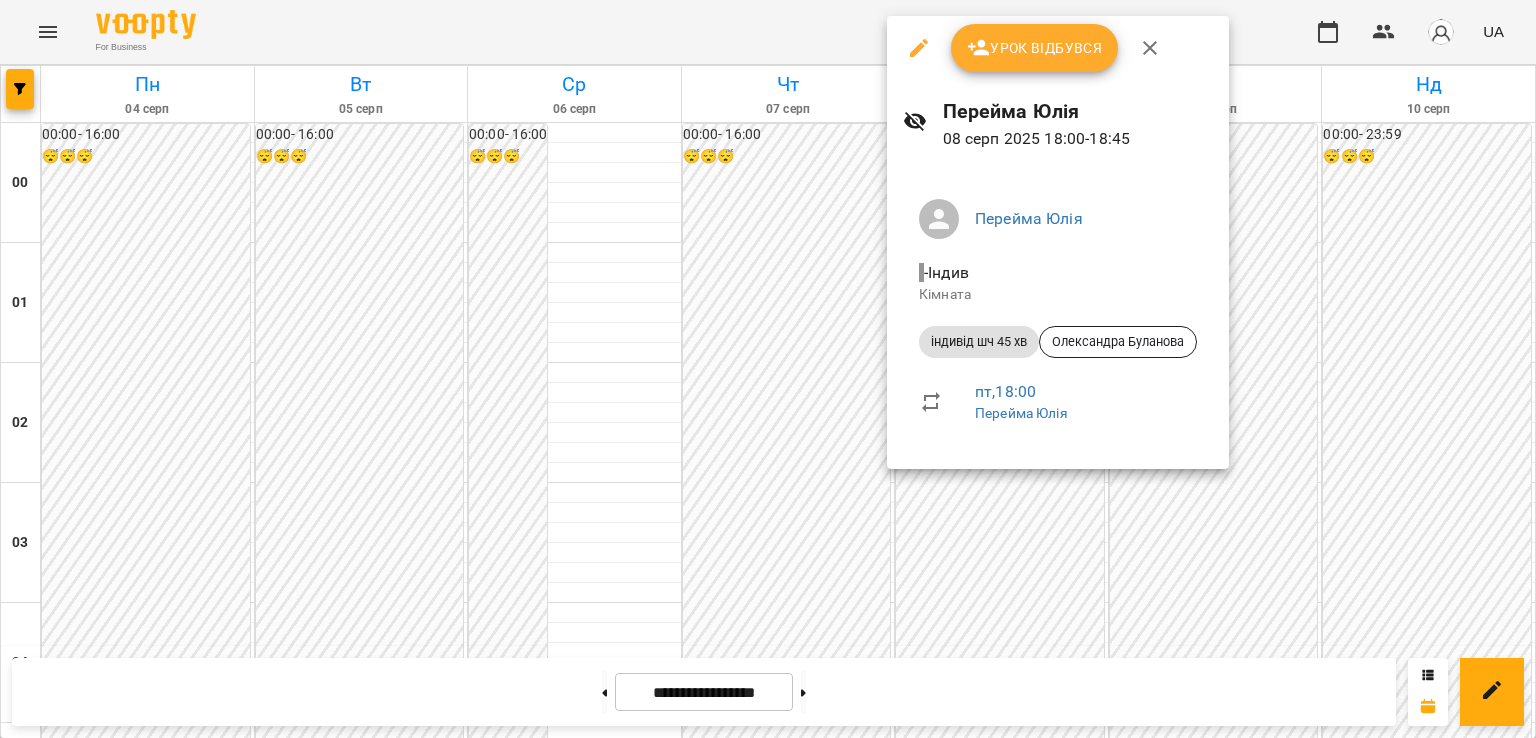 click 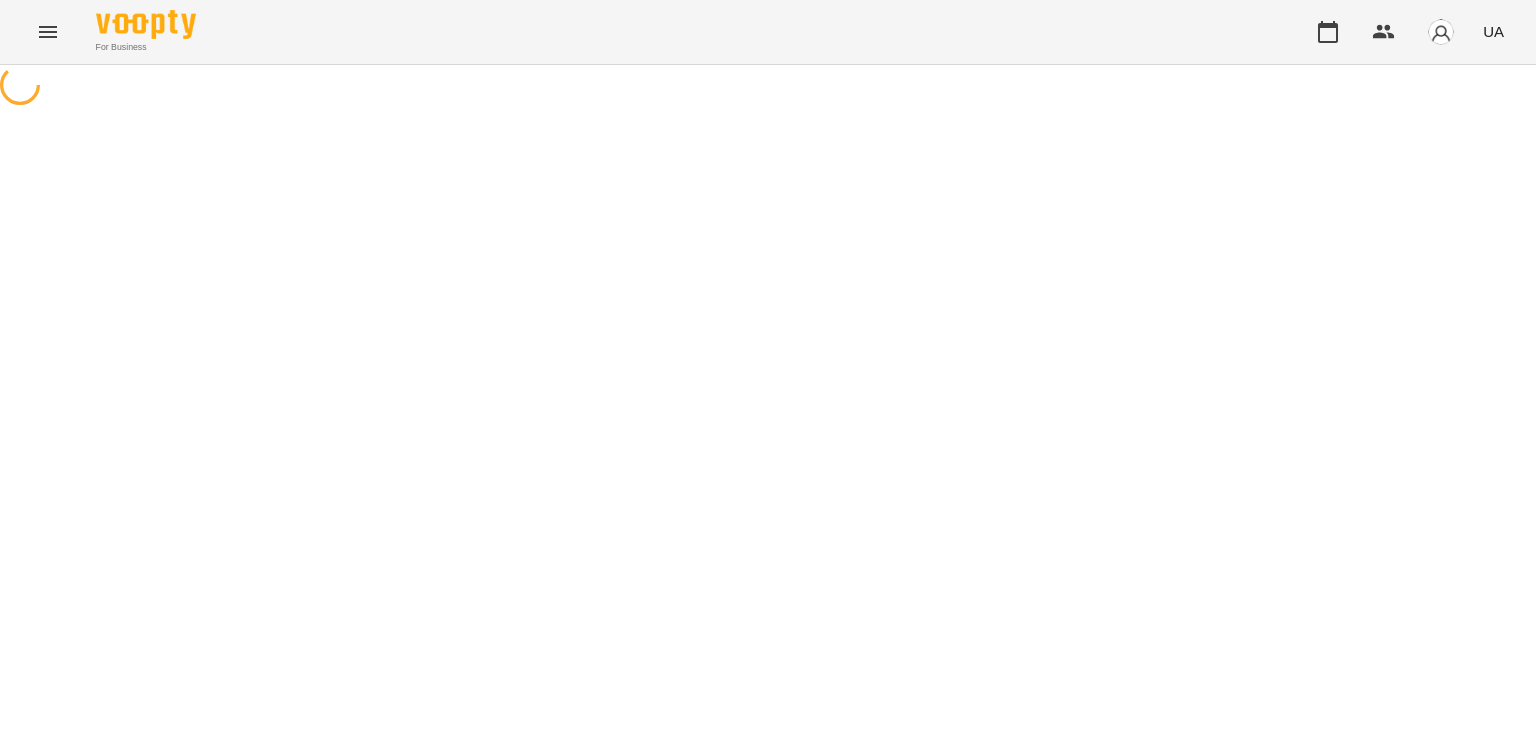 select on "**********" 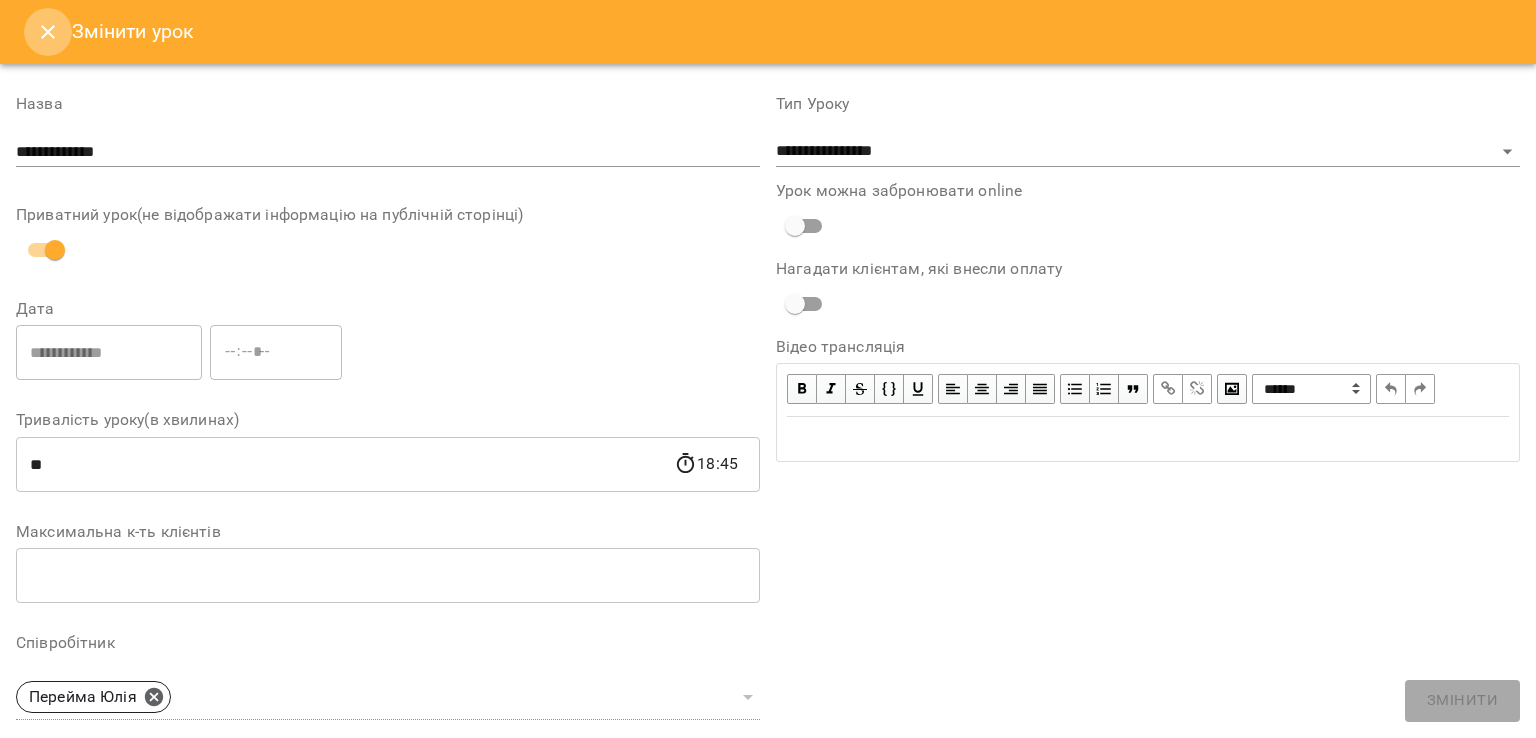 click 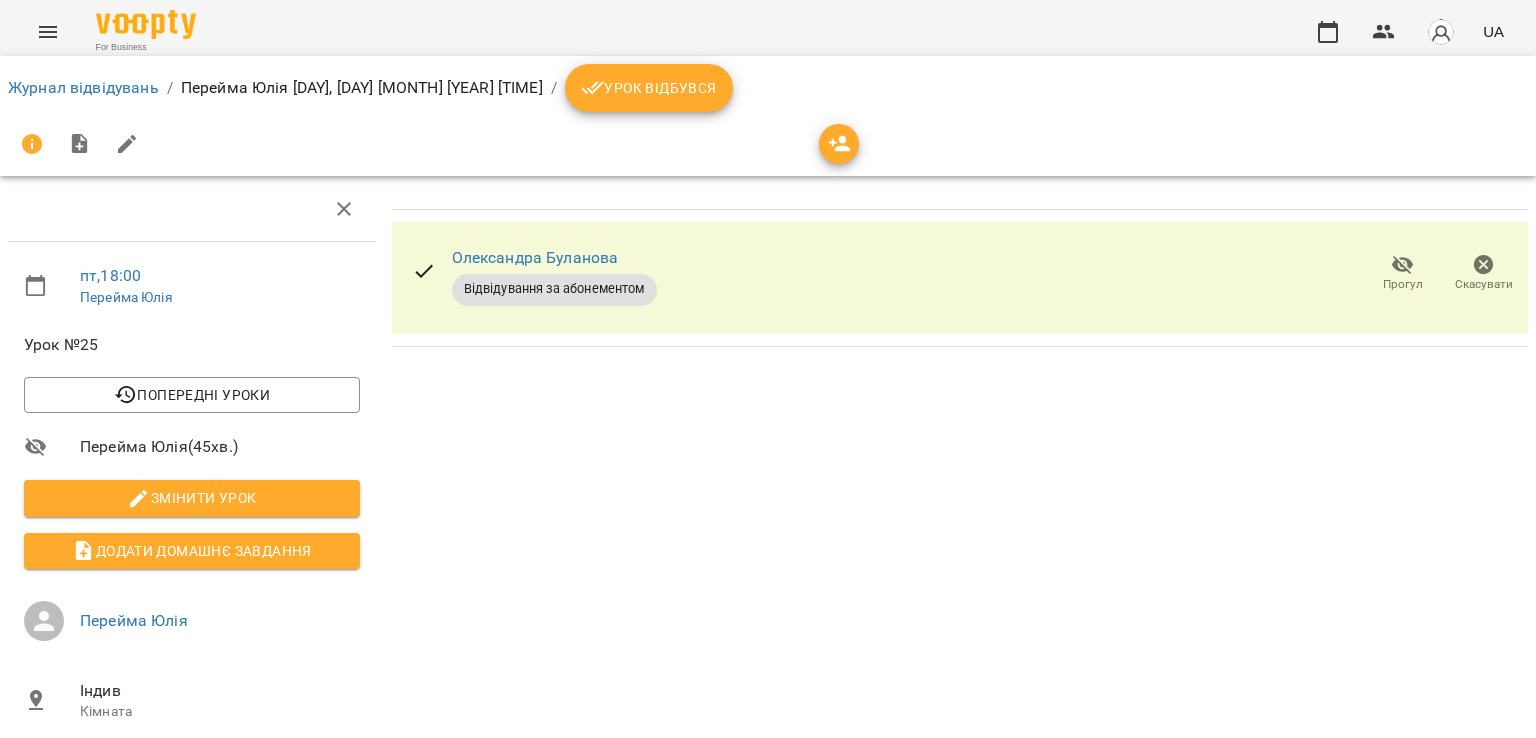 click 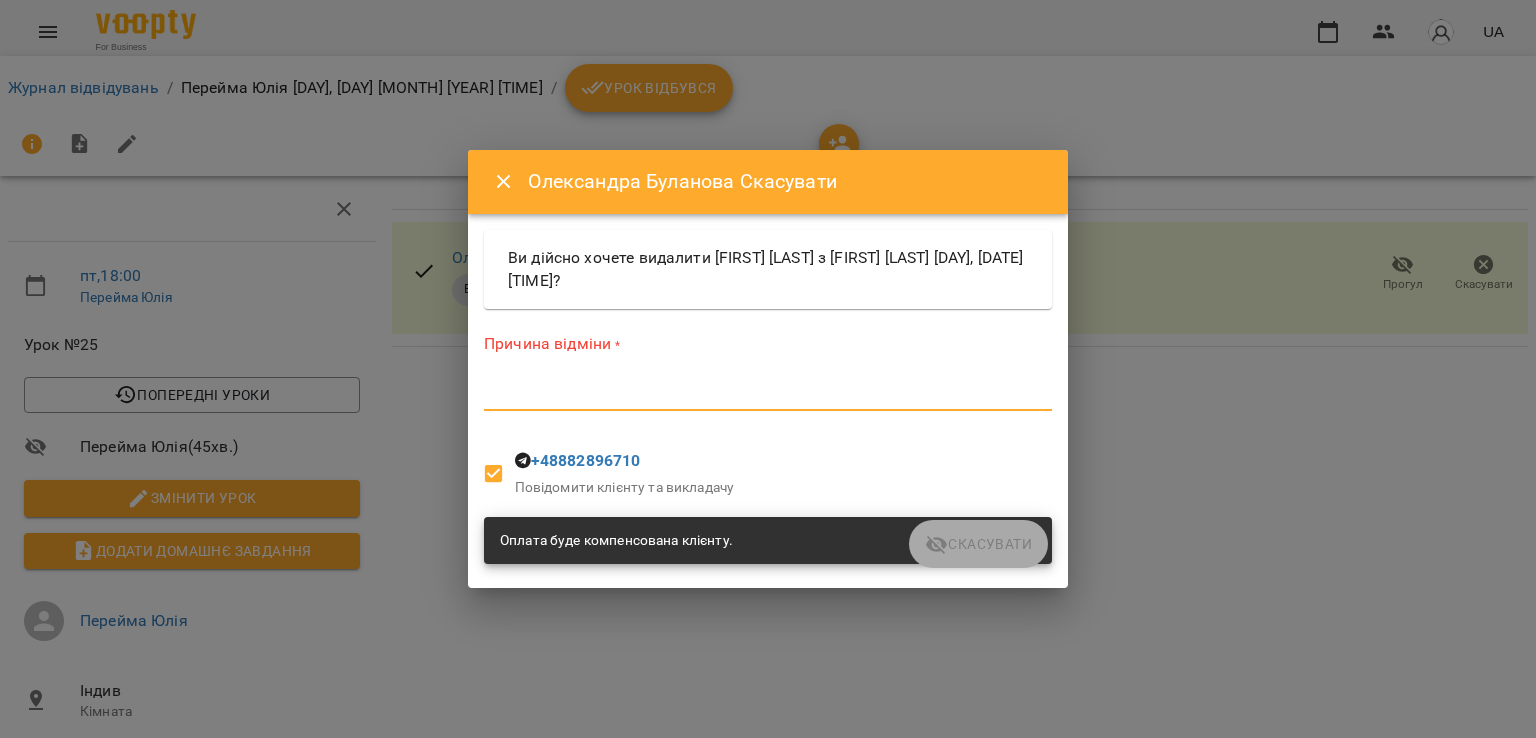 click at bounding box center [768, 394] 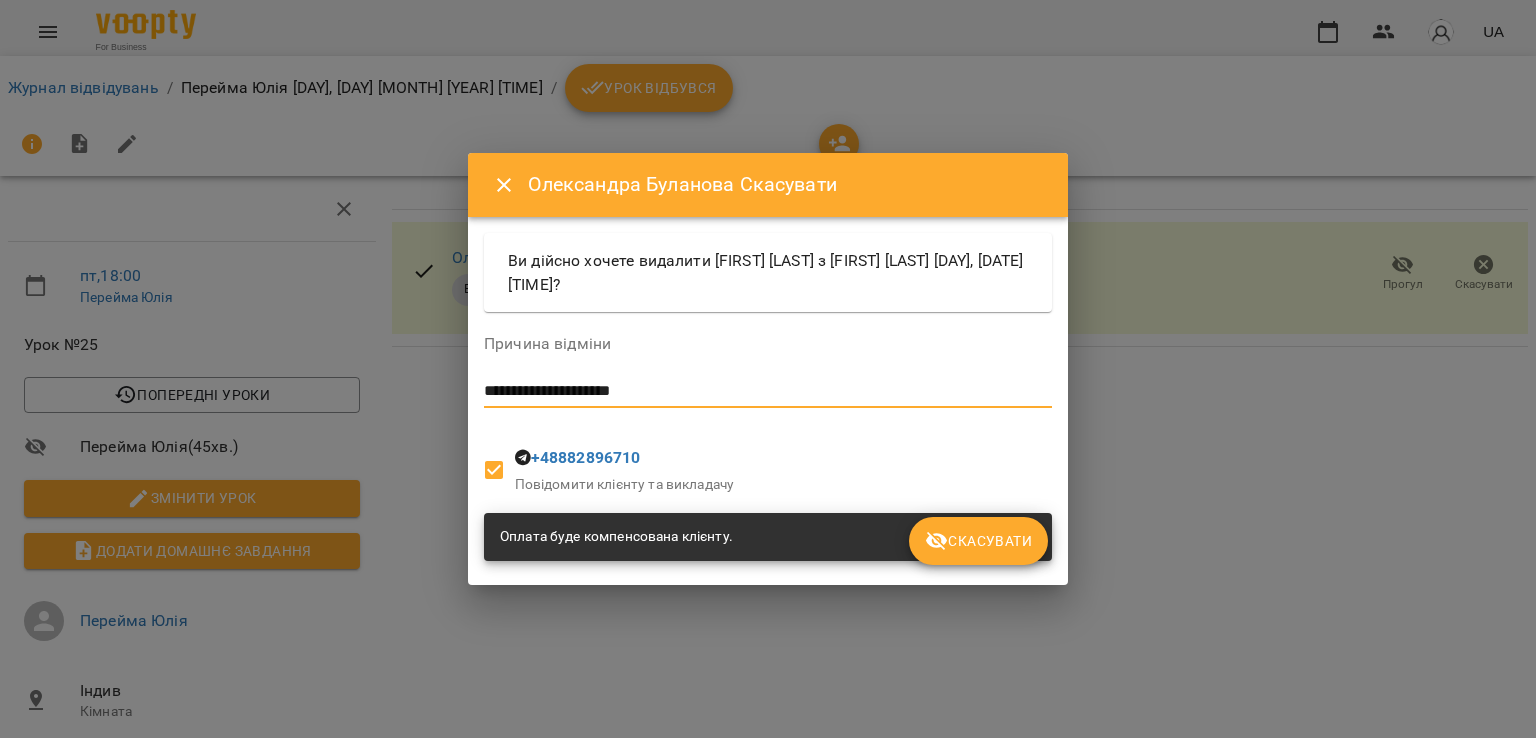 type on "**********" 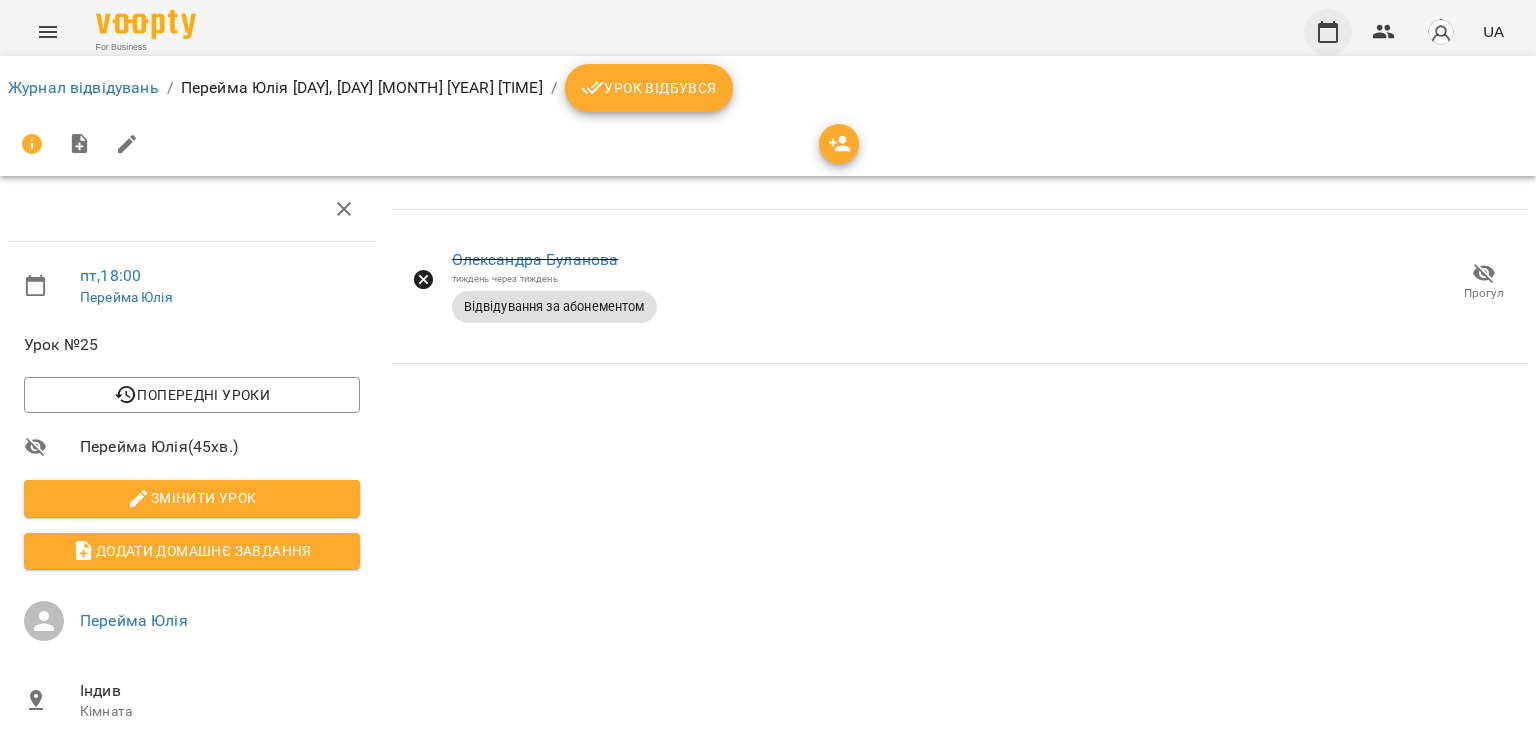 click at bounding box center [1328, 32] 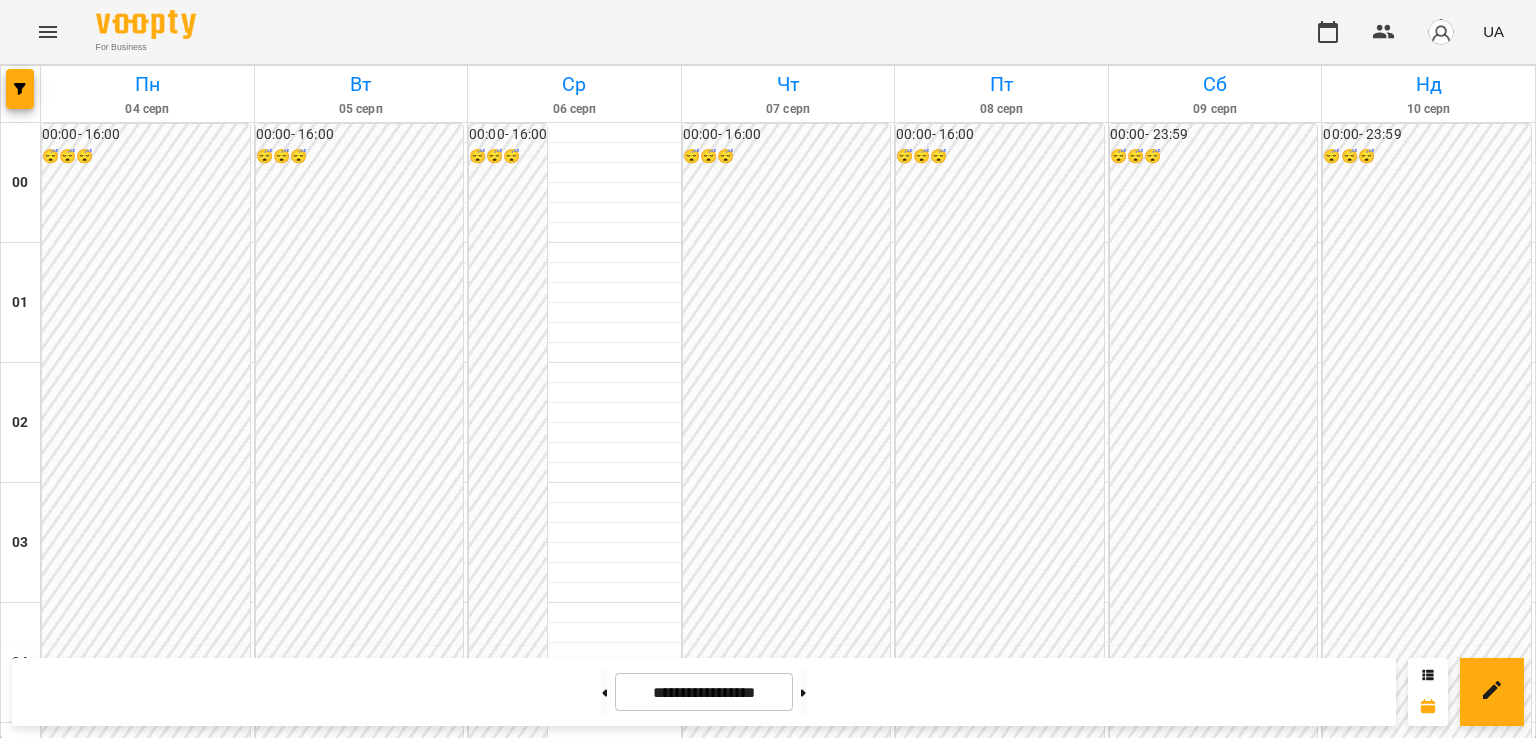 scroll, scrollTop: 1900, scrollLeft: 0, axis: vertical 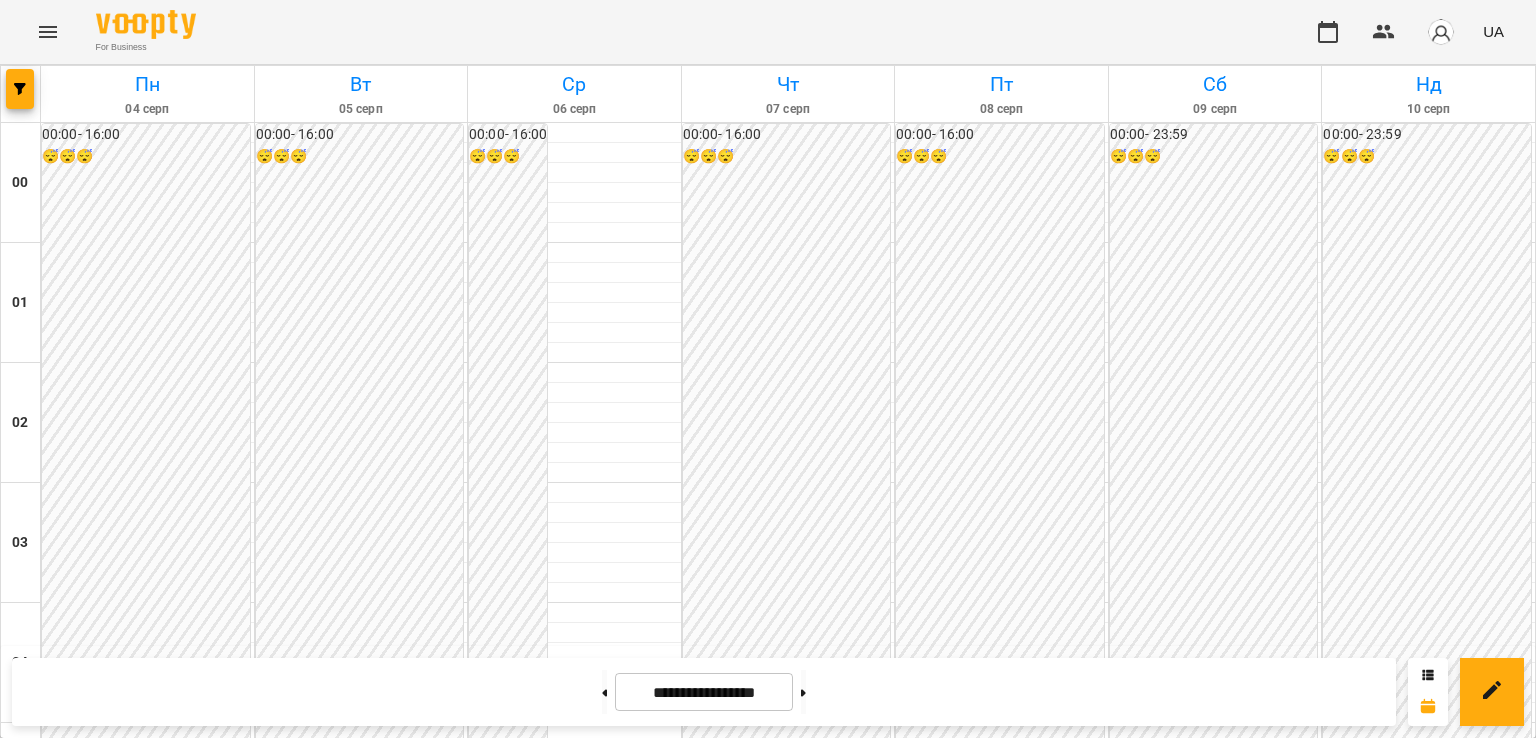 click on "[FIRST] [LAST]" at bounding box center (99, 2465) 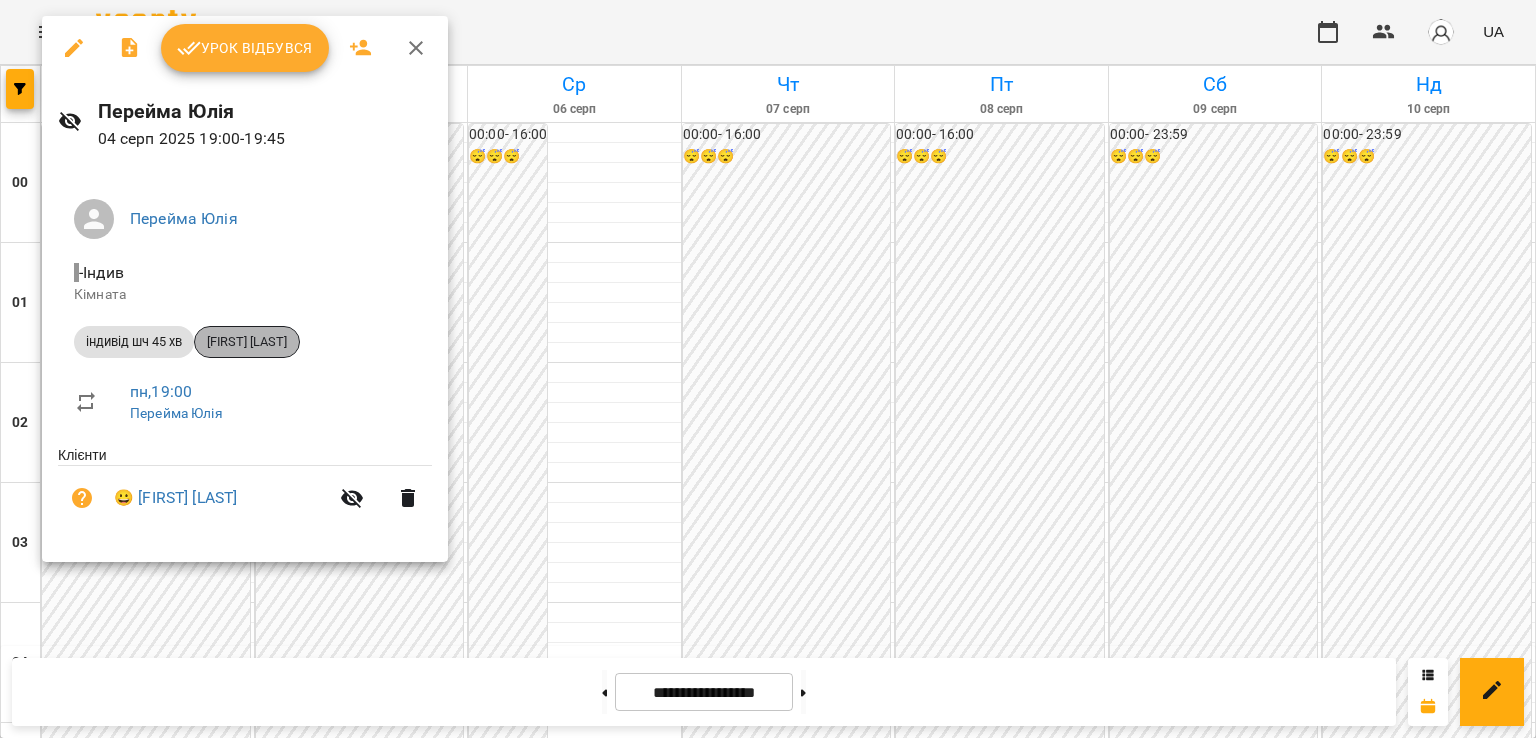 click on "[FIRST] [LAST]" at bounding box center [247, 342] 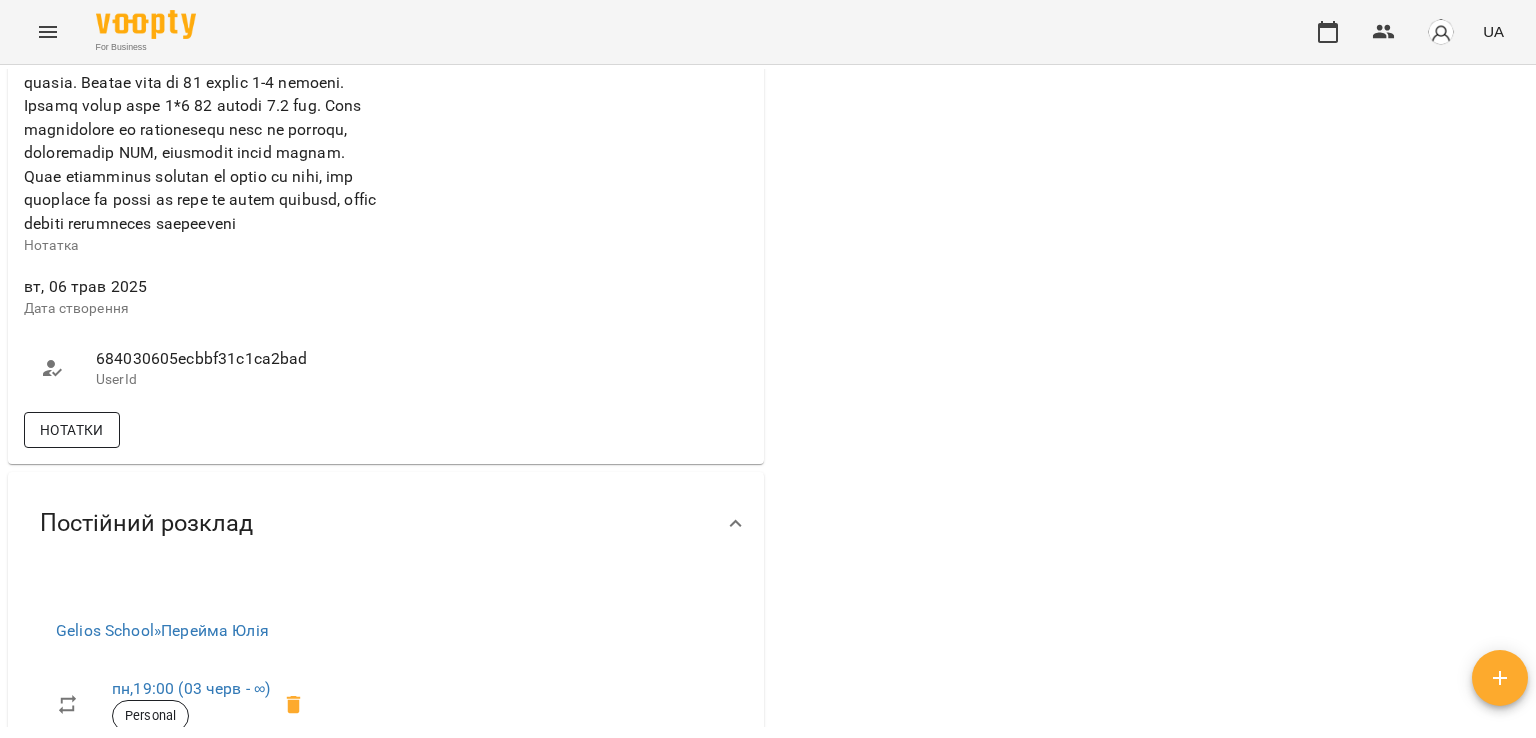 click on "Нотатки" at bounding box center (72, 430) 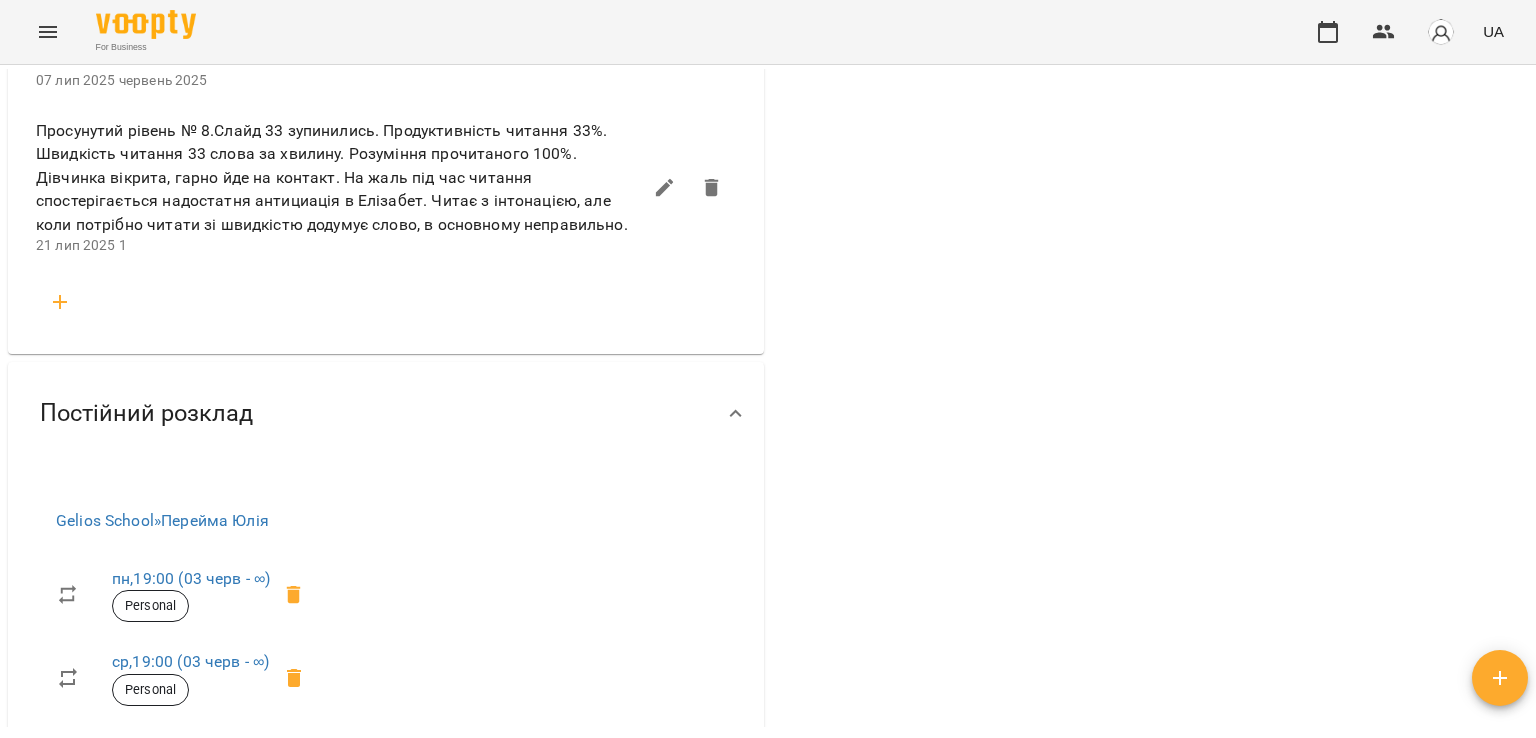 scroll, scrollTop: 1500, scrollLeft: 0, axis: vertical 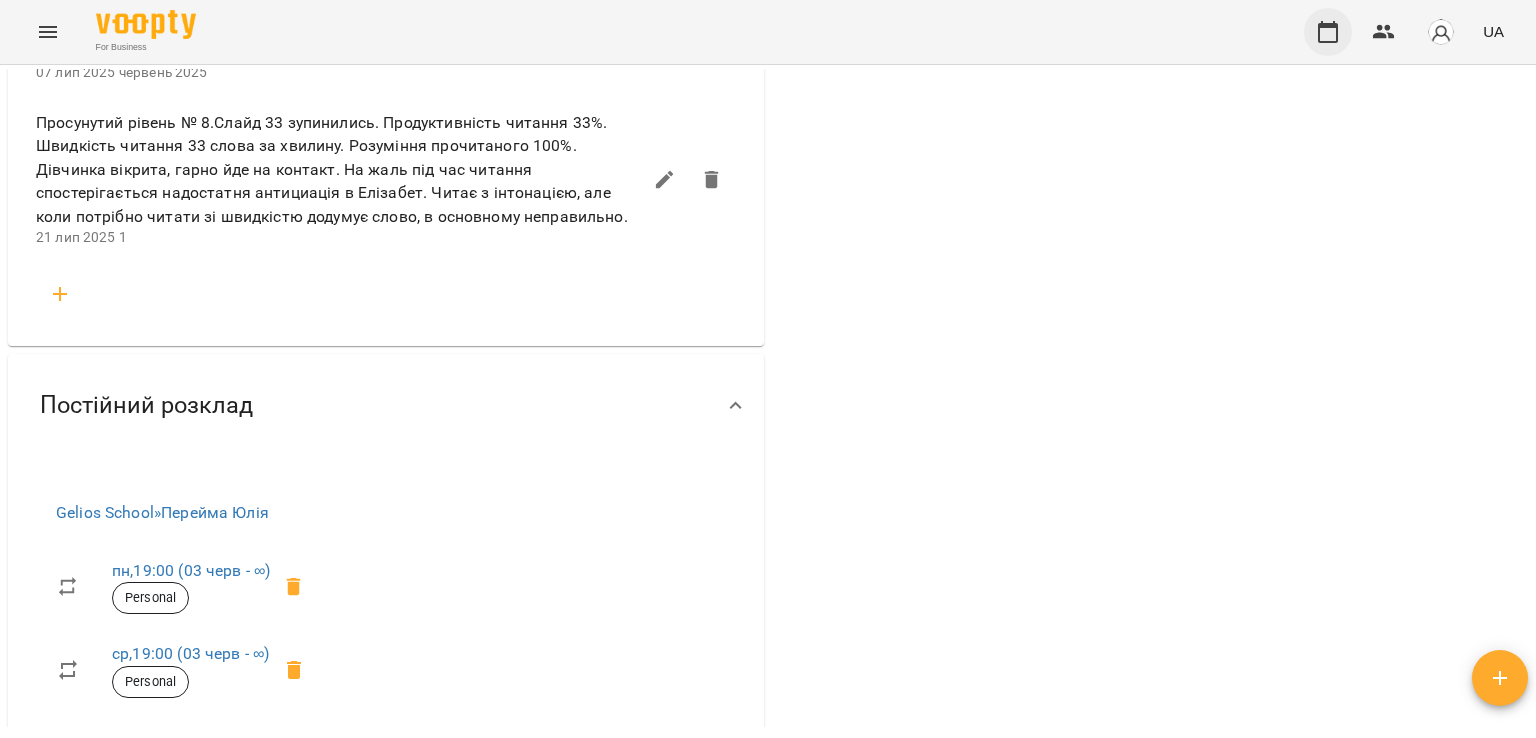 click at bounding box center [1328, 32] 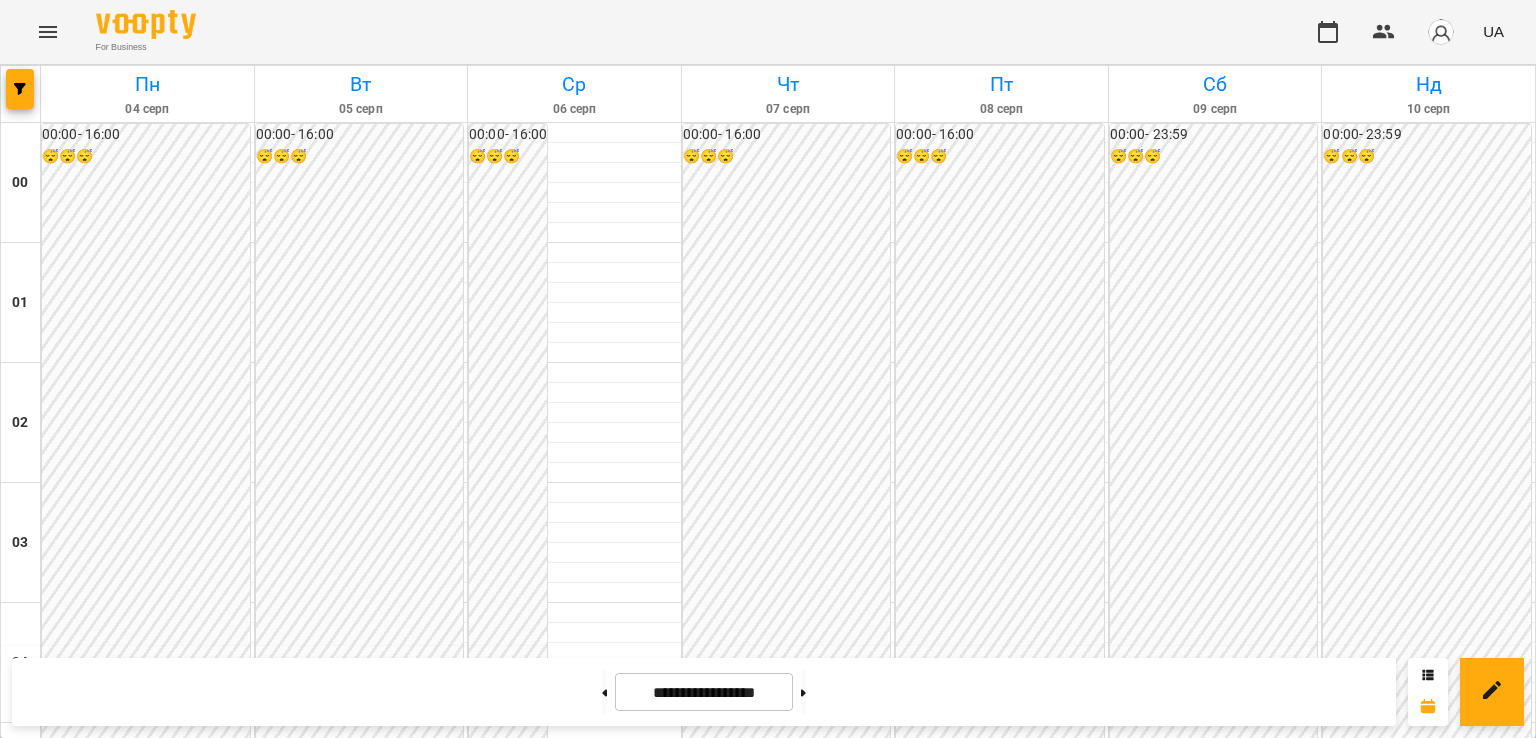 scroll, scrollTop: 2200, scrollLeft: 0, axis: vertical 